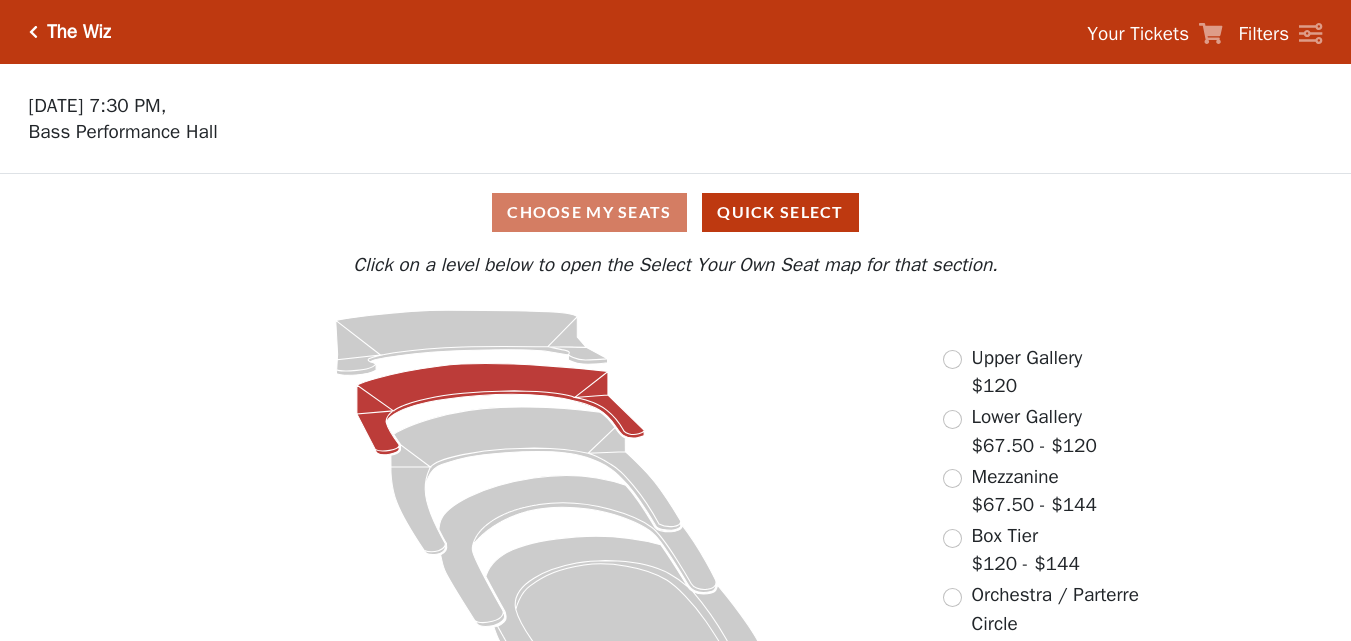 scroll, scrollTop: 0, scrollLeft: 0, axis: both 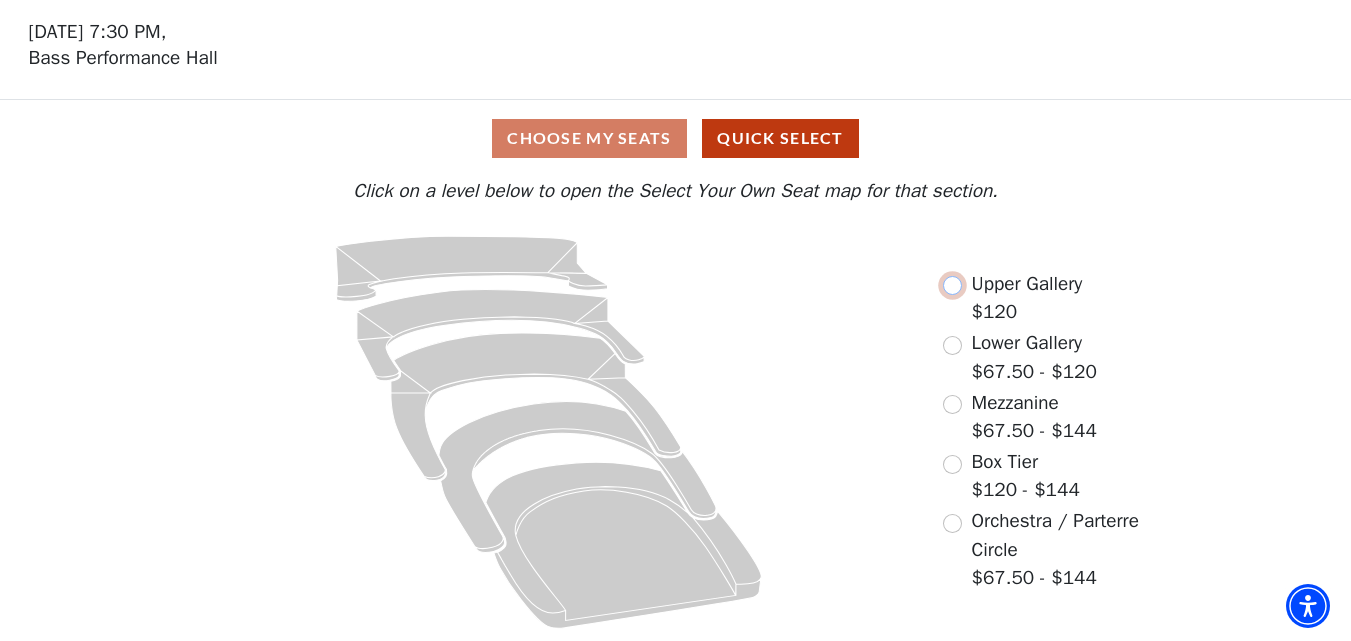 click at bounding box center [952, 285] 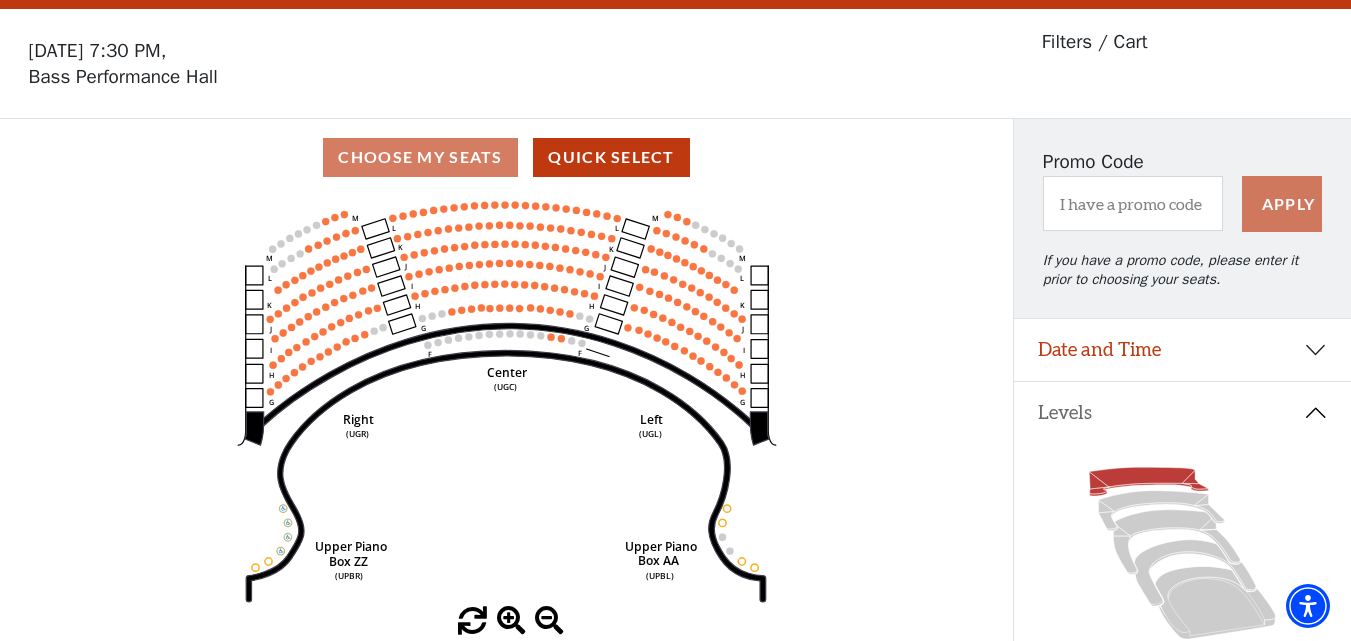 scroll, scrollTop: 100, scrollLeft: 0, axis: vertical 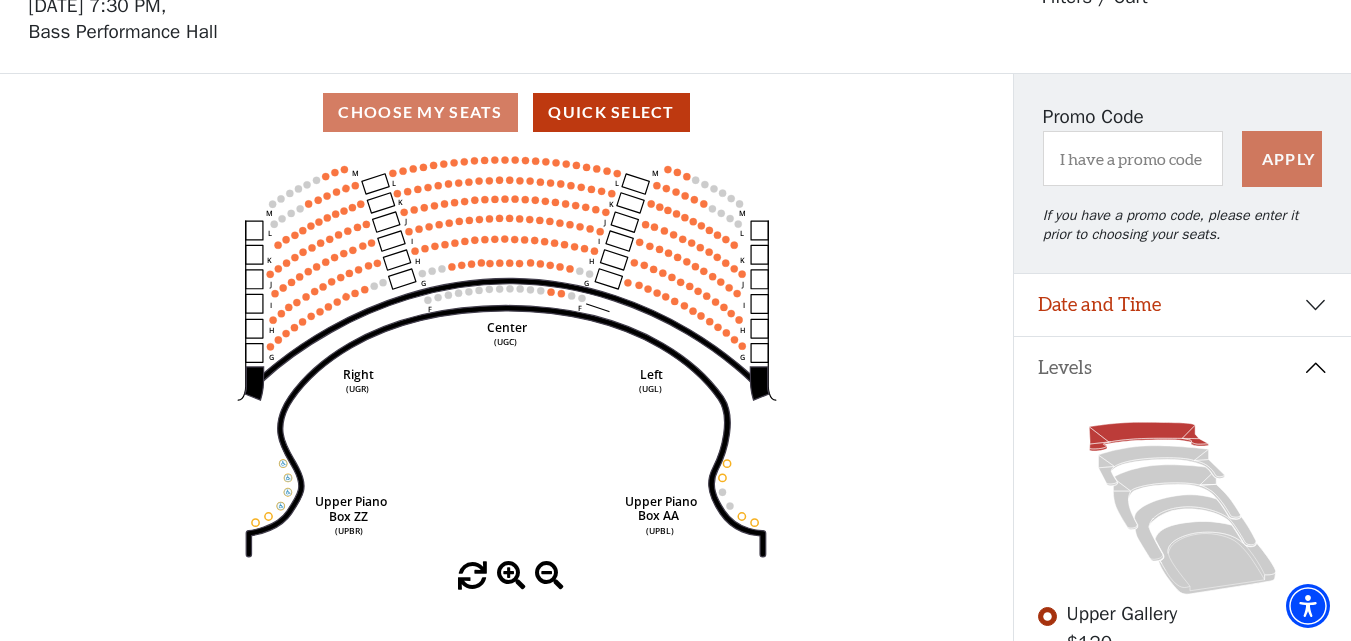 click on "Center   (UGC)   Right   (UGR)   Left   (UGL)   Upper Piano   Box ZZ   (UPBR)   Upper Piano   Box AA   (UPBL)   M   L   K   J   I   H   G   M   L   K   J   I   H   G   M   L   K   J   I   H   G   F   M   L   K   J   I   H   G   F" 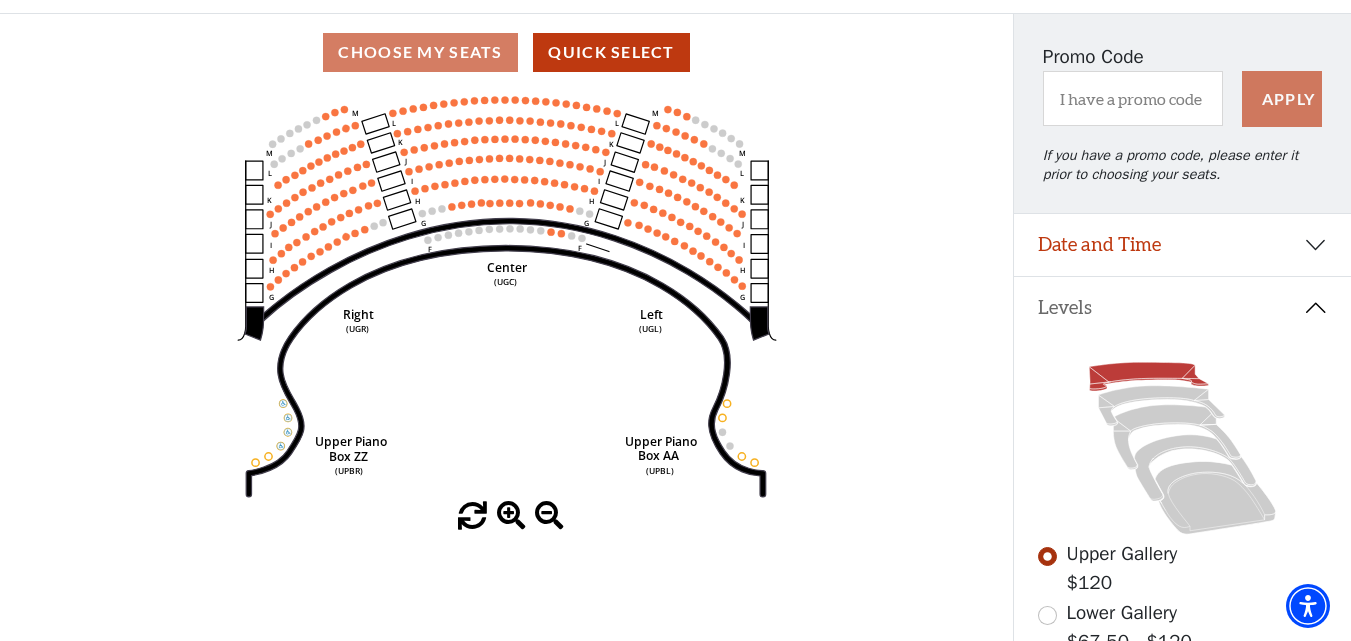 scroll, scrollTop: 98, scrollLeft: 0, axis: vertical 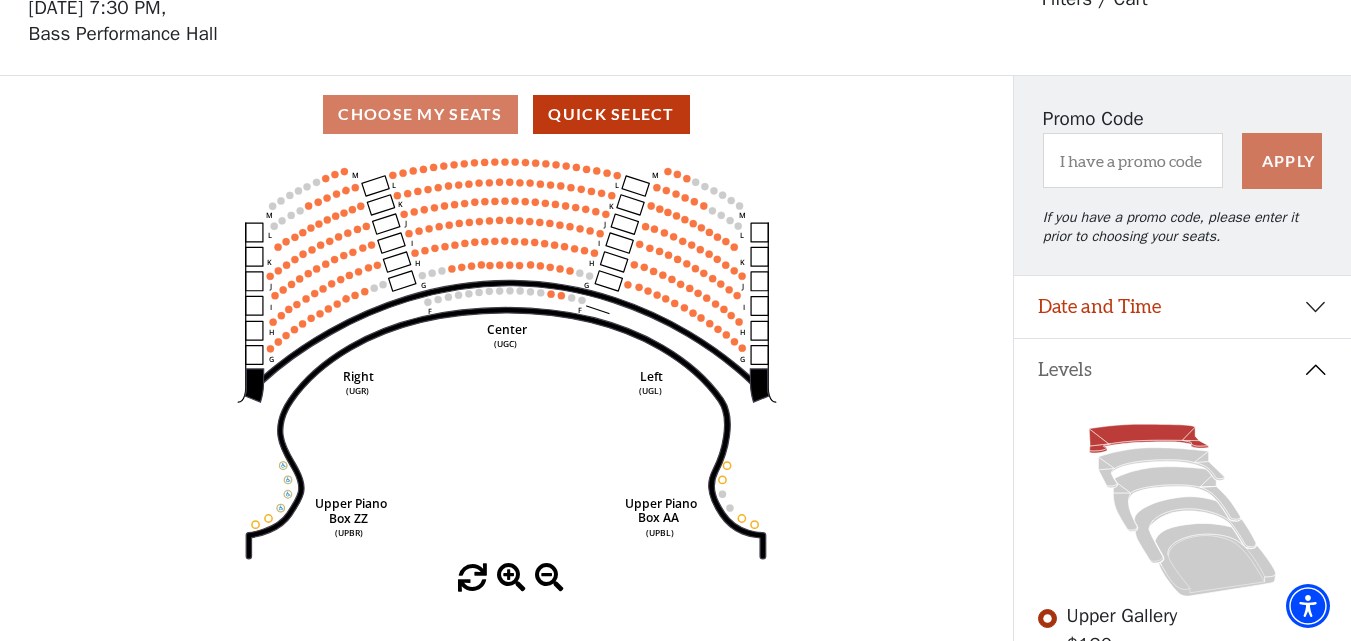 click on "Center   (UGC)   Right   (UGR)   Left   (UGL)   Upper Piano   Box ZZ   (UPBR)   Upper Piano   Box AA   (UPBL)   M   L   K   J   I   H   G   M   L   K   J   I   H   G   M   L   K   J   I   H   G   F   M   L   K   J   I   H   G   F" 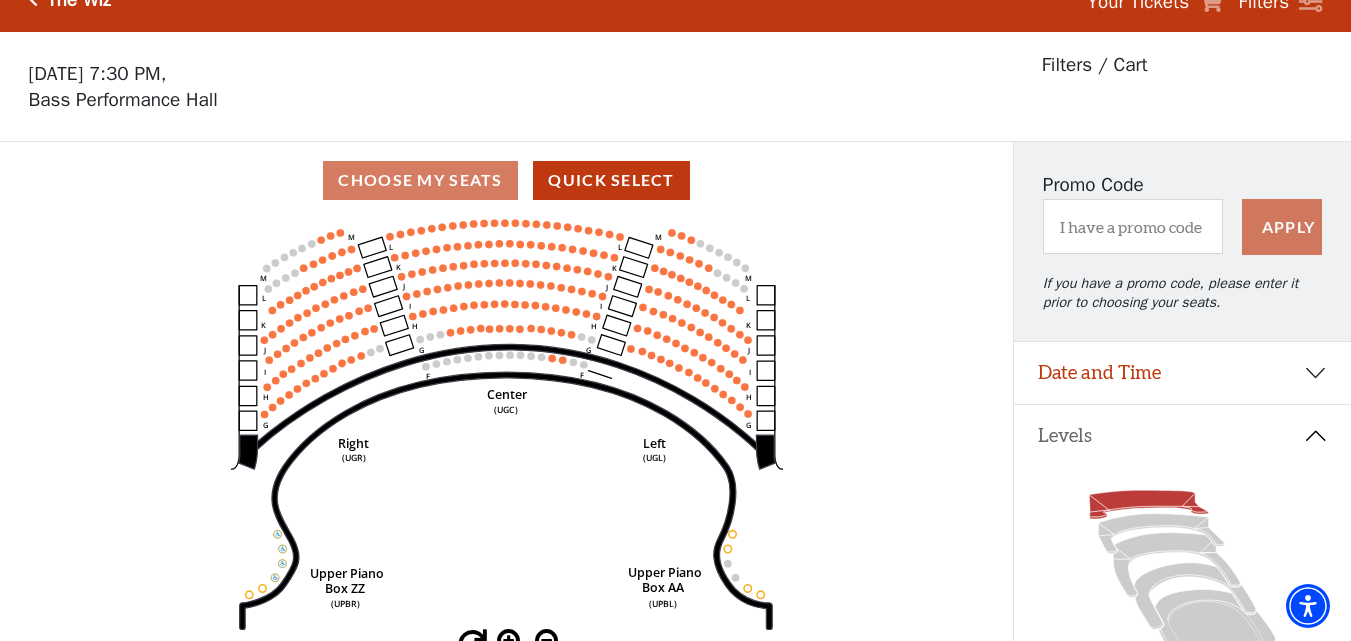 scroll, scrollTop: 0, scrollLeft: 0, axis: both 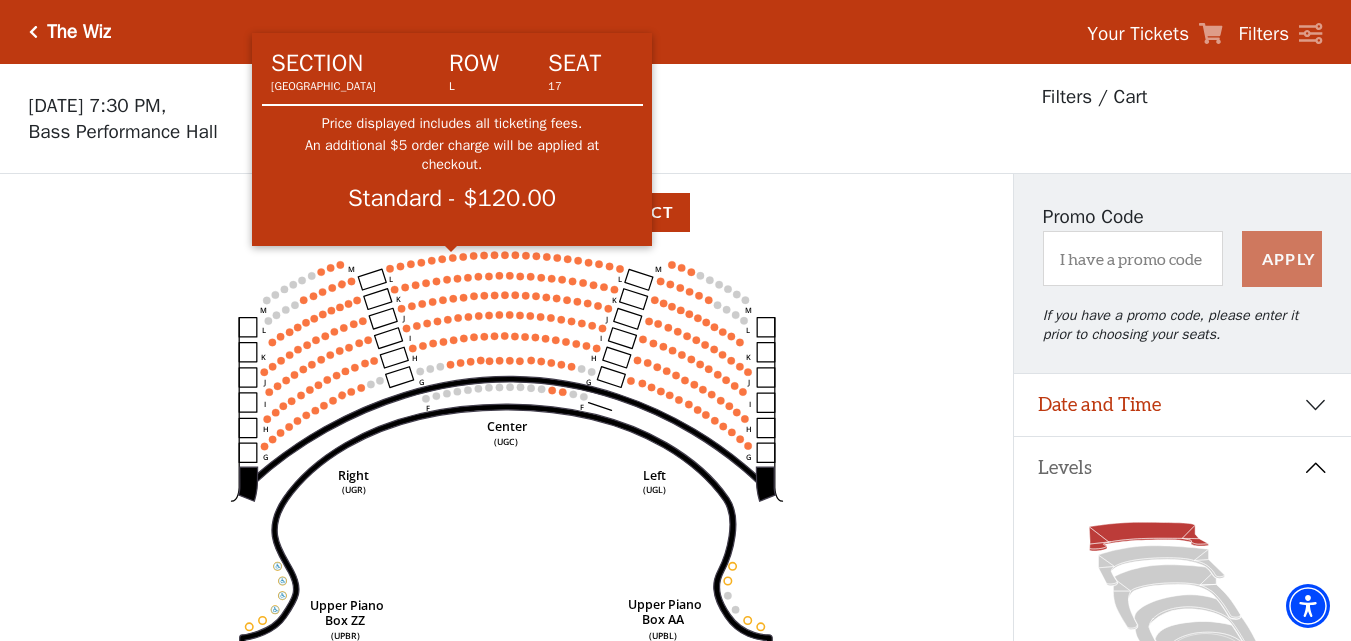 click 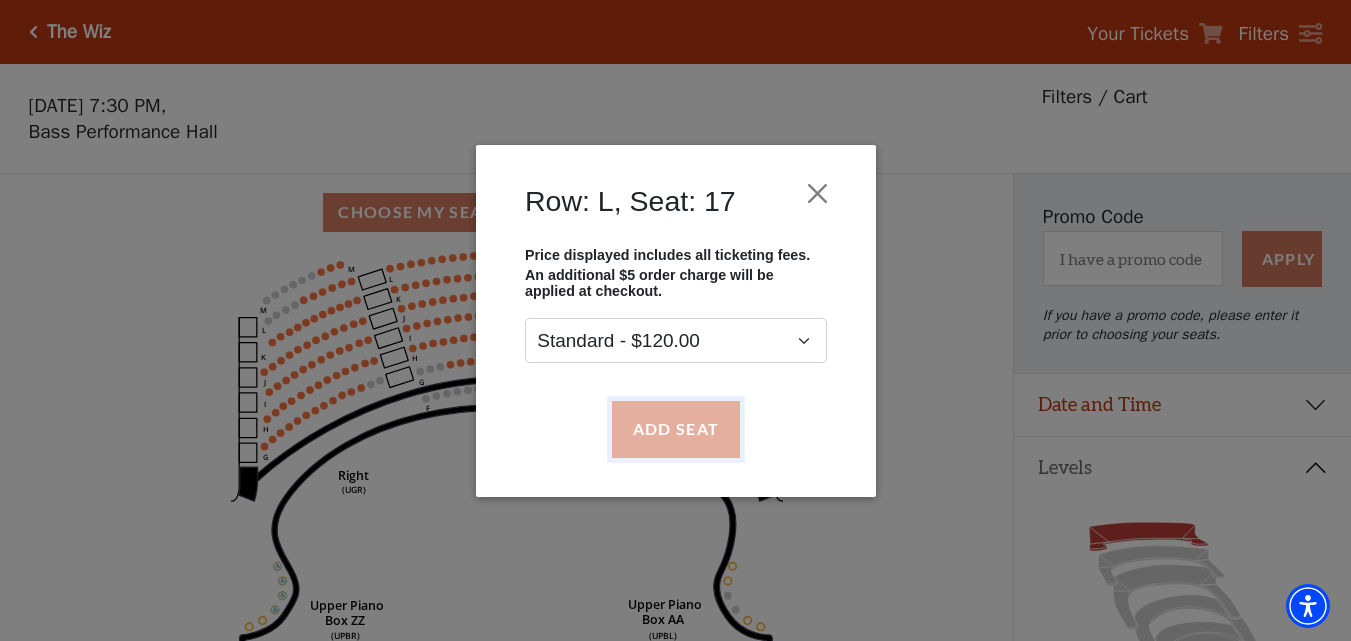 click on "Add Seat" at bounding box center [675, 429] 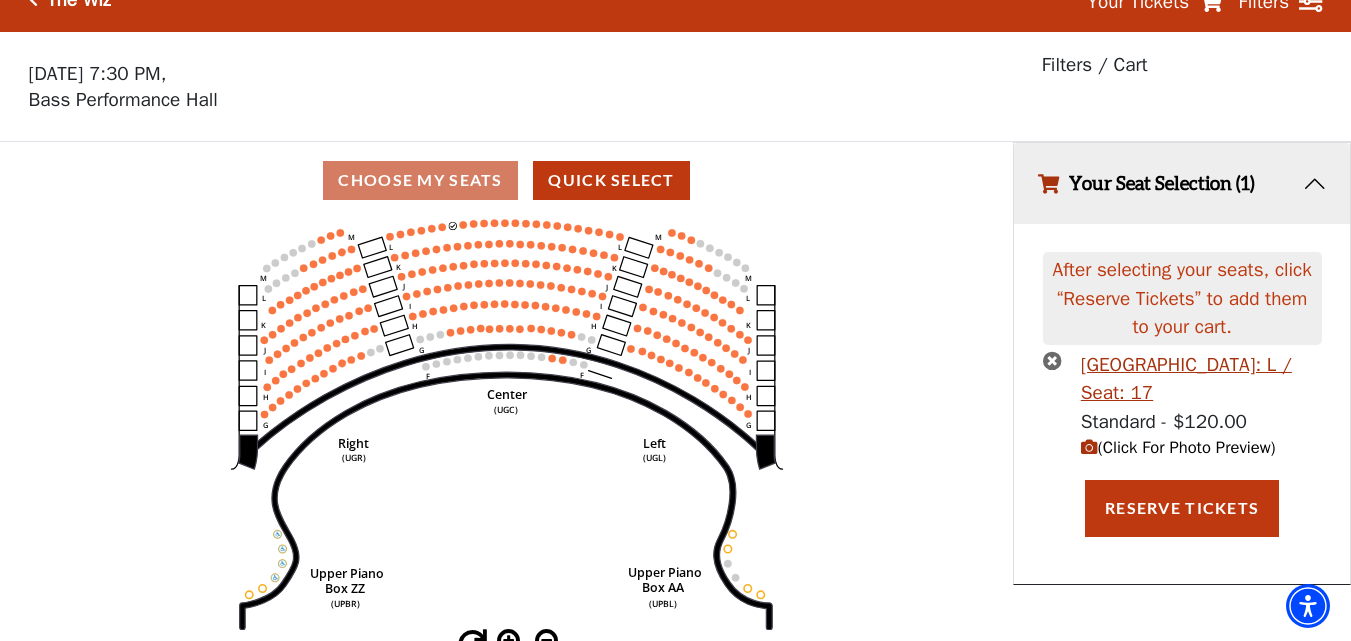 scroll, scrollTop: 49, scrollLeft: 0, axis: vertical 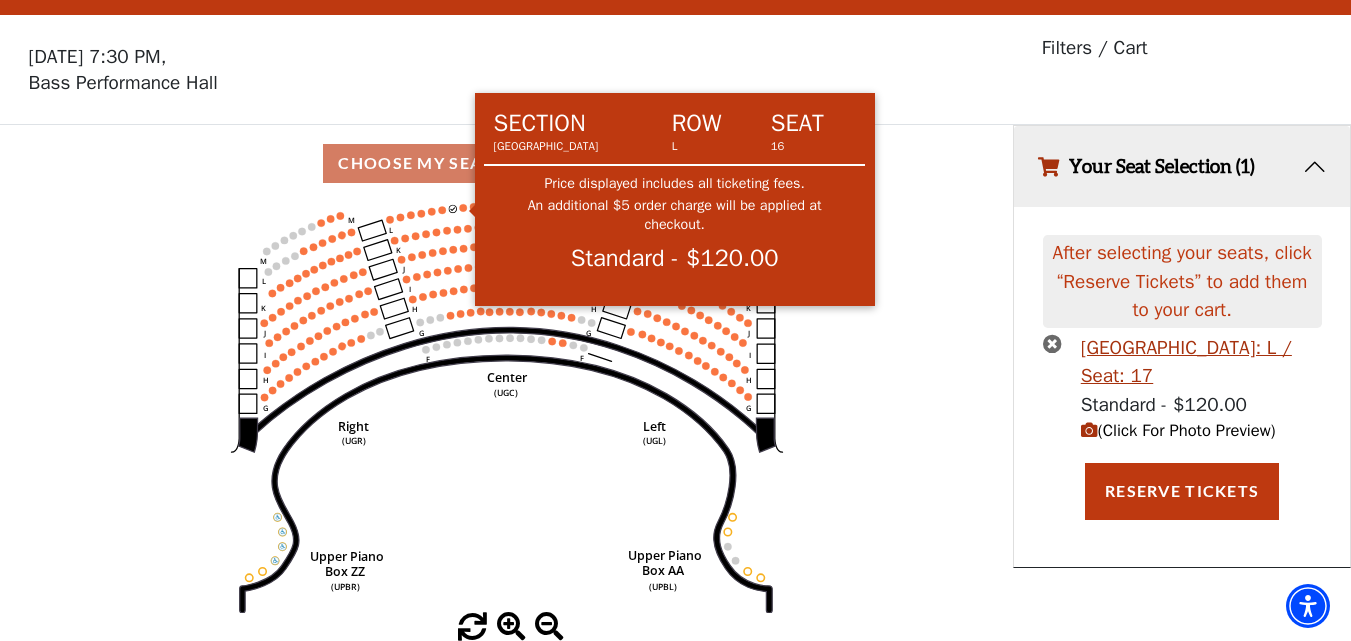 click 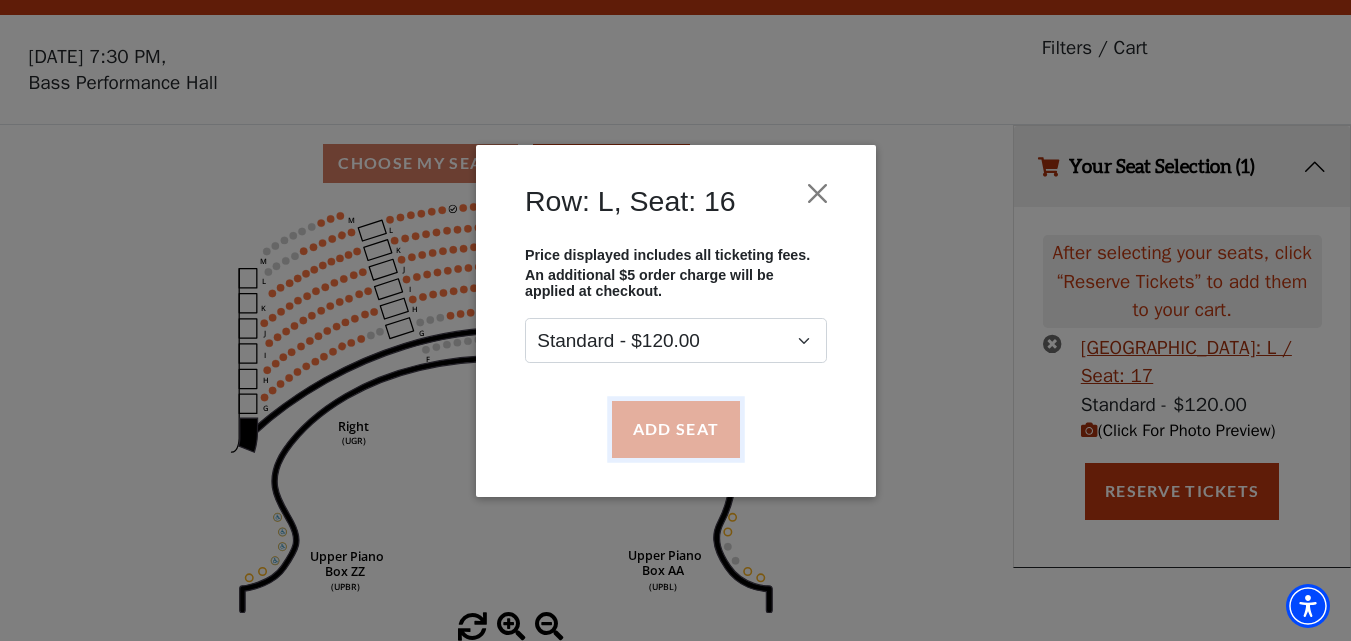 click on "Add Seat" at bounding box center [675, 429] 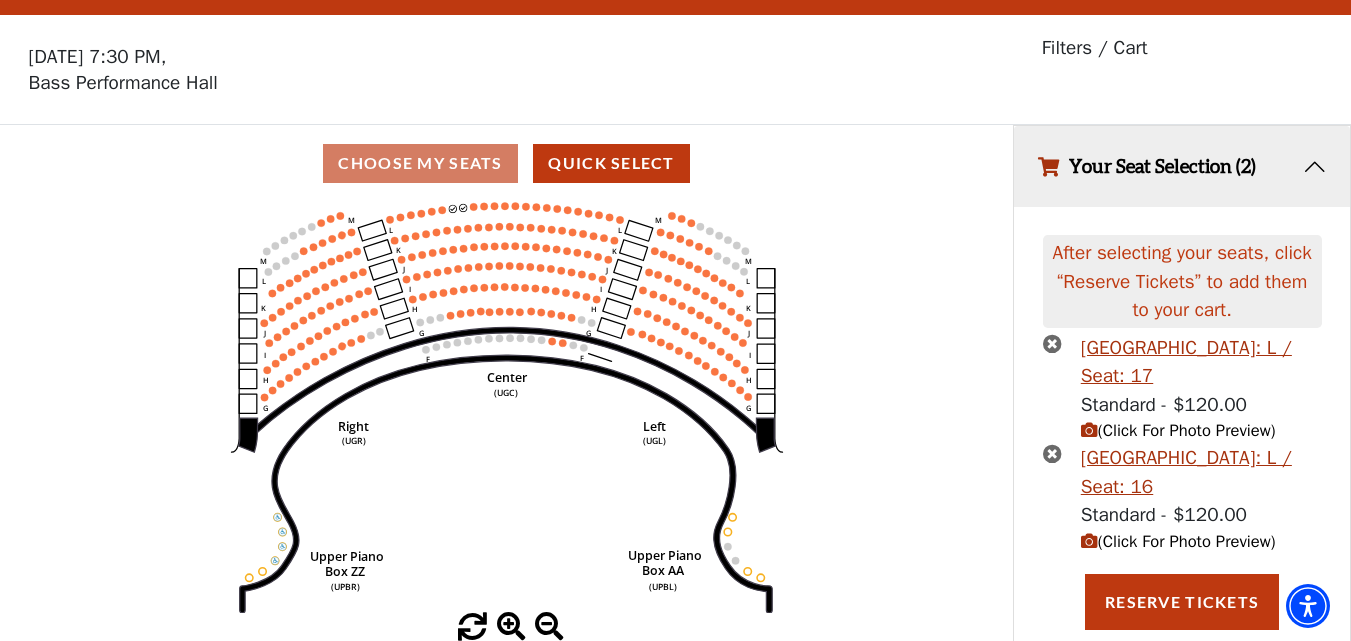 scroll, scrollTop: 38, scrollLeft: 0, axis: vertical 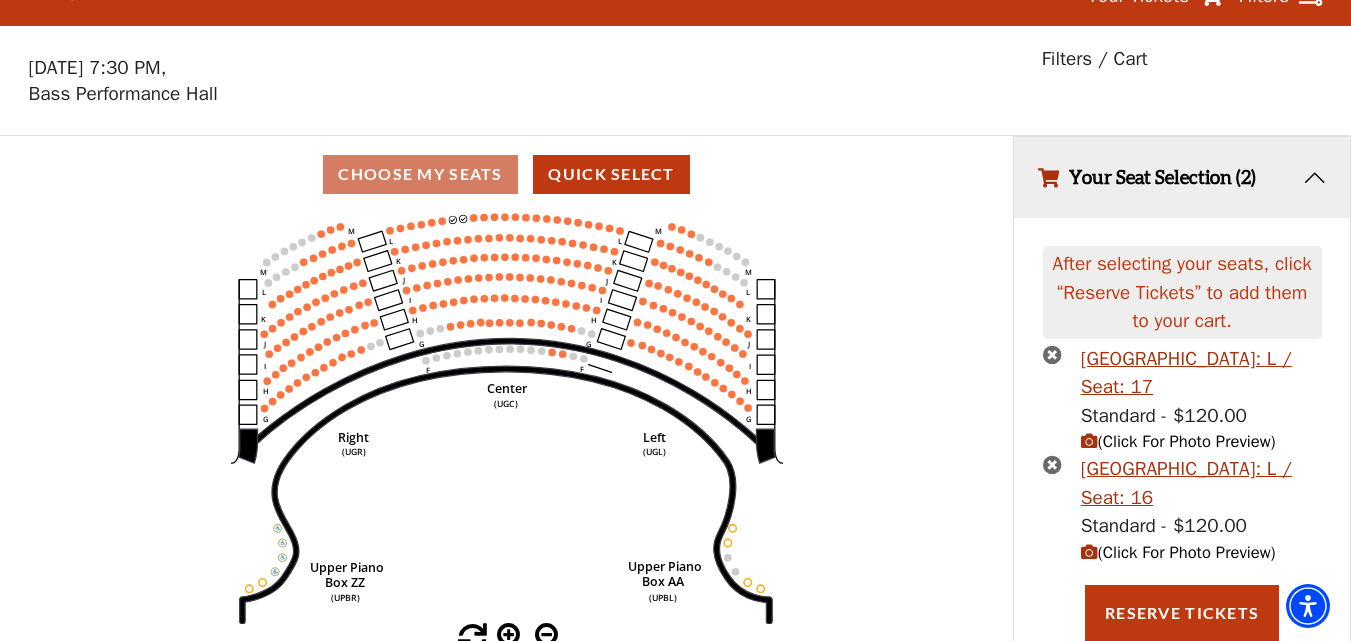 click on "Center   (UGC)   Right   (UGR)   Left   (UGL)   Upper Piano   Box ZZ   (UPBR)   Upper Piano   Box AA   (UPBL)   M   L   K   J   I   H   G   M   L   K   J   I   H   G   M   L   K   J   I   H   G   F   M   L   K   J   I   H   G   F" 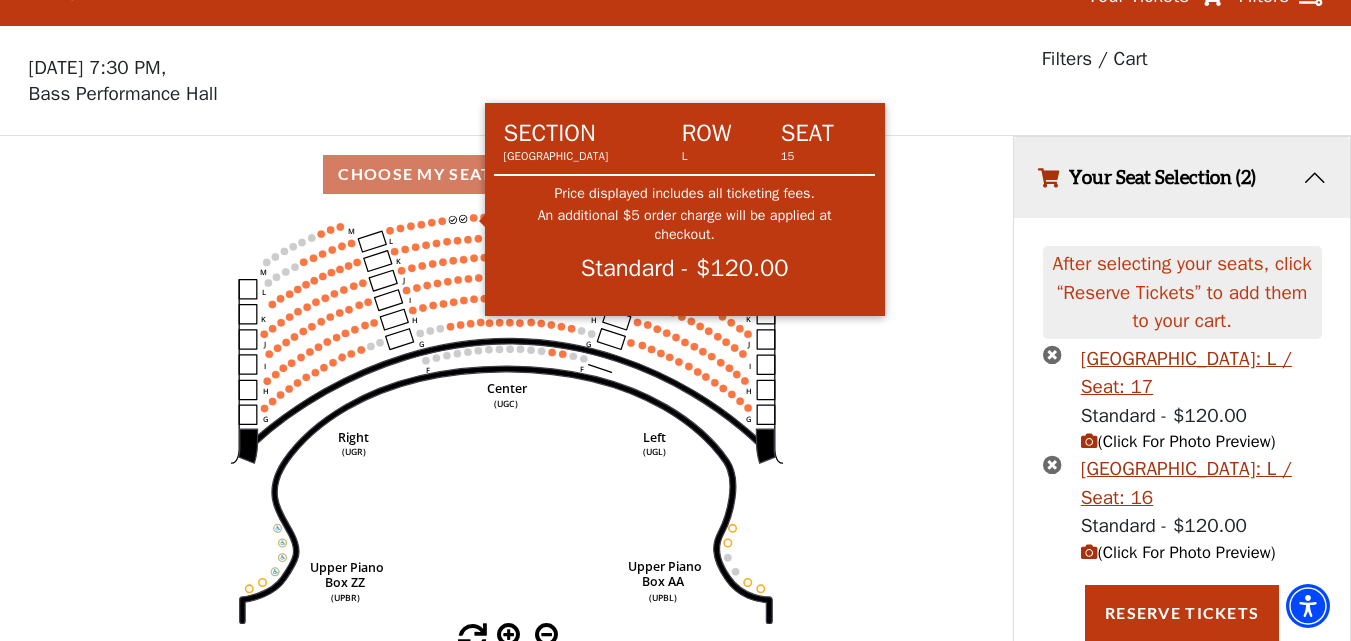 click 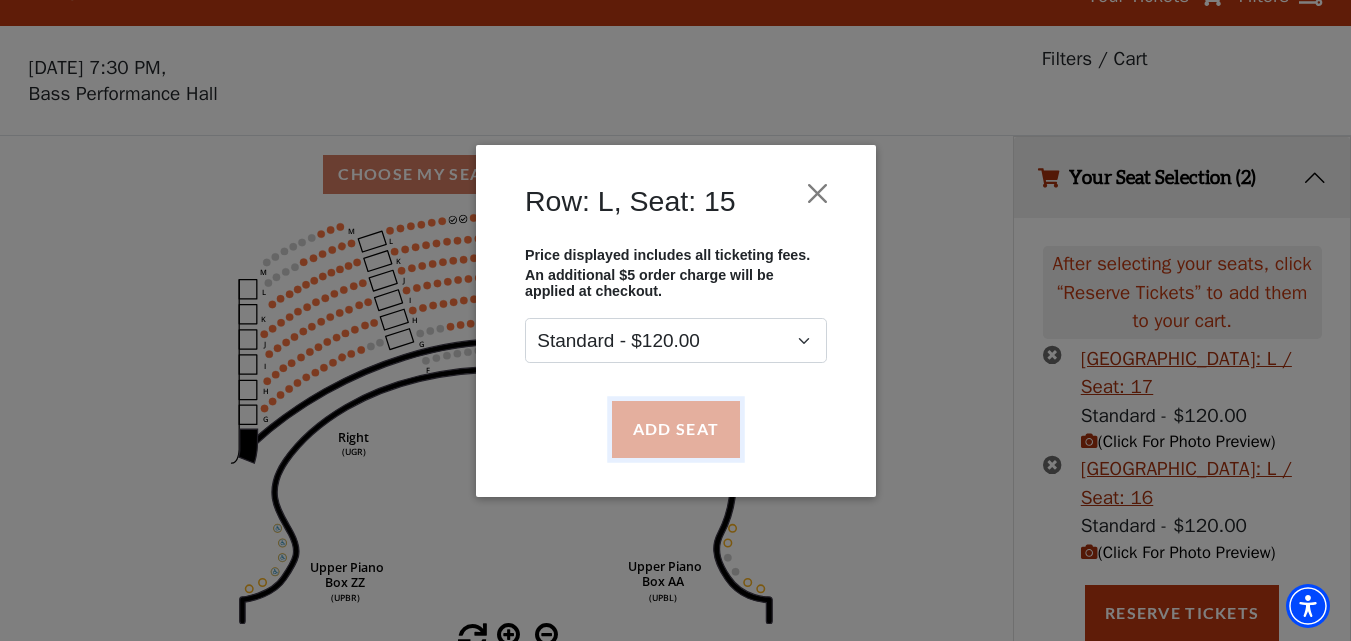 click on "Add Seat" at bounding box center (675, 429) 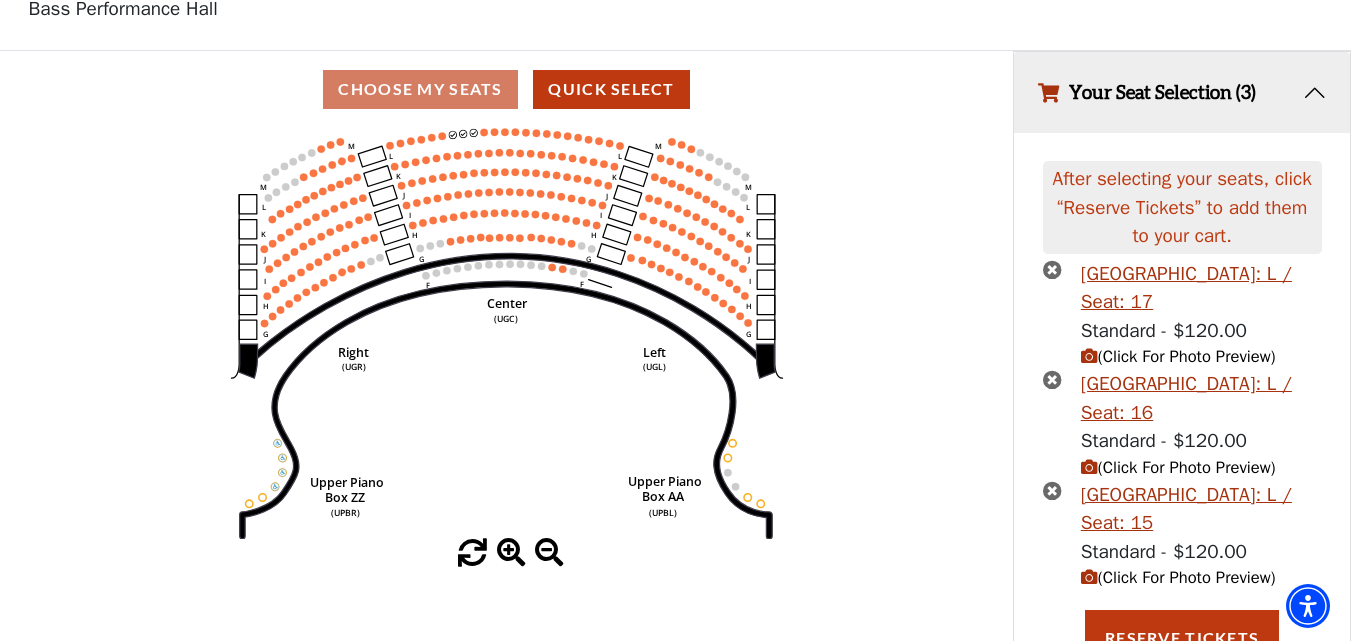scroll, scrollTop: 149, scrollLeft: 0, axis: vertical 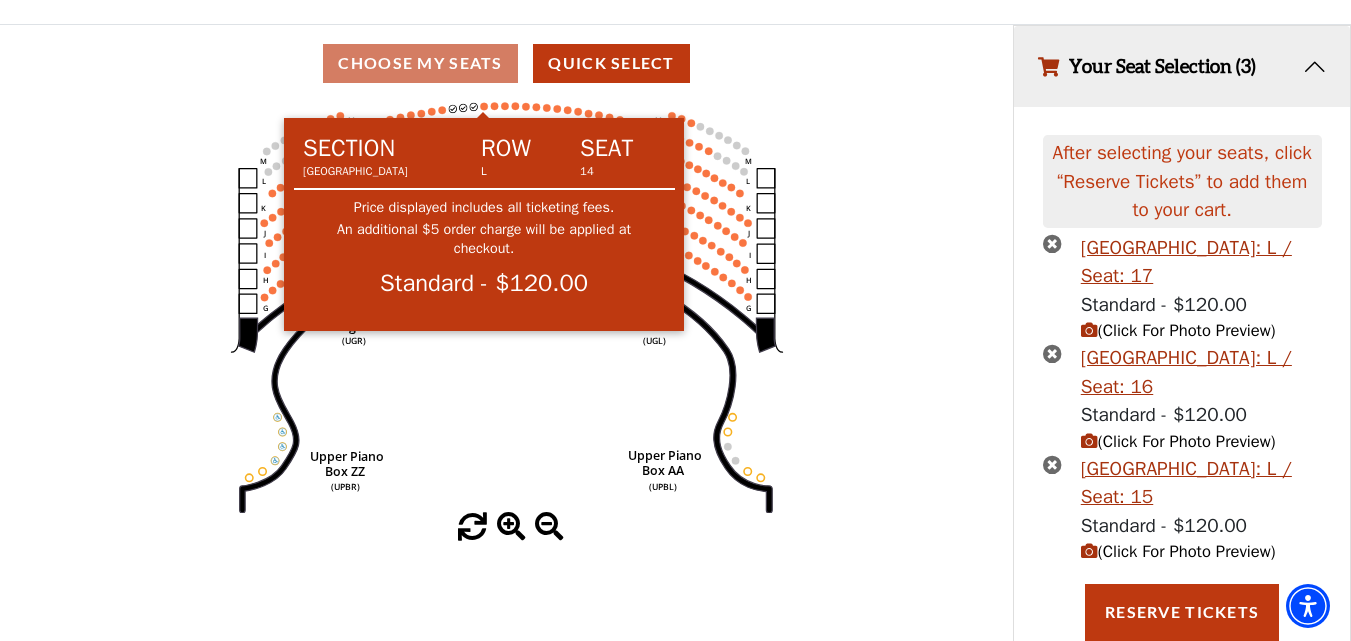 click 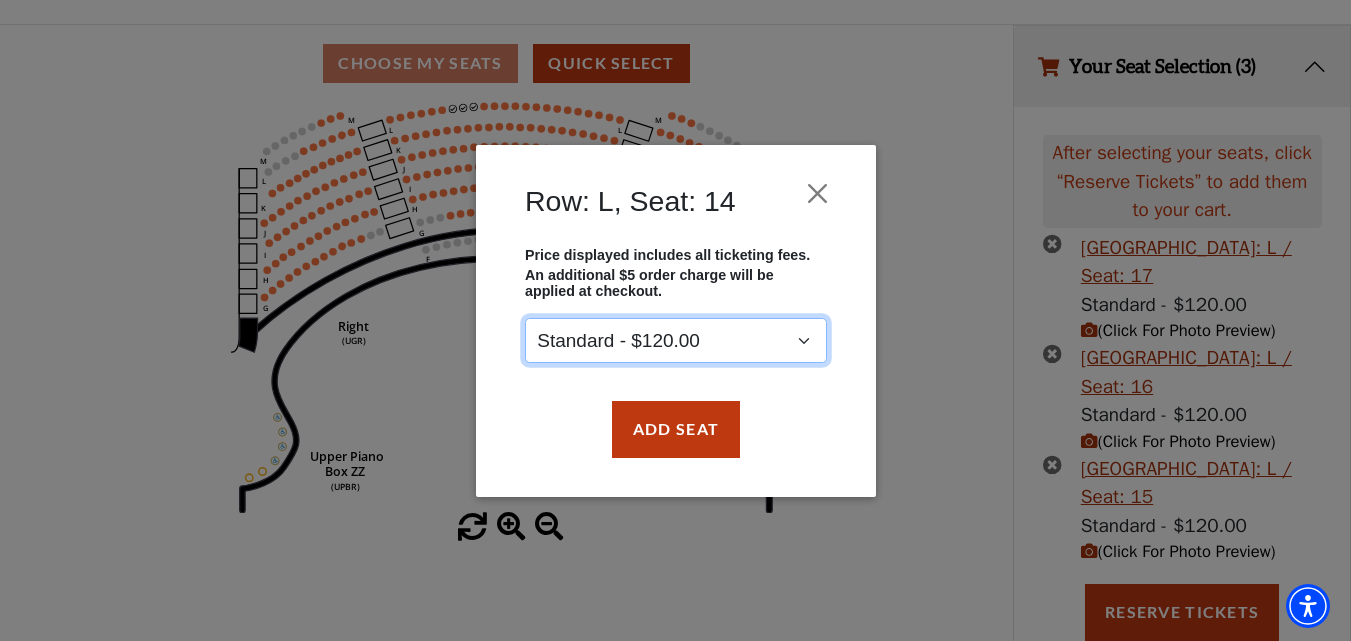click on "Standard - $120.00" at bounding box center (676, 340) 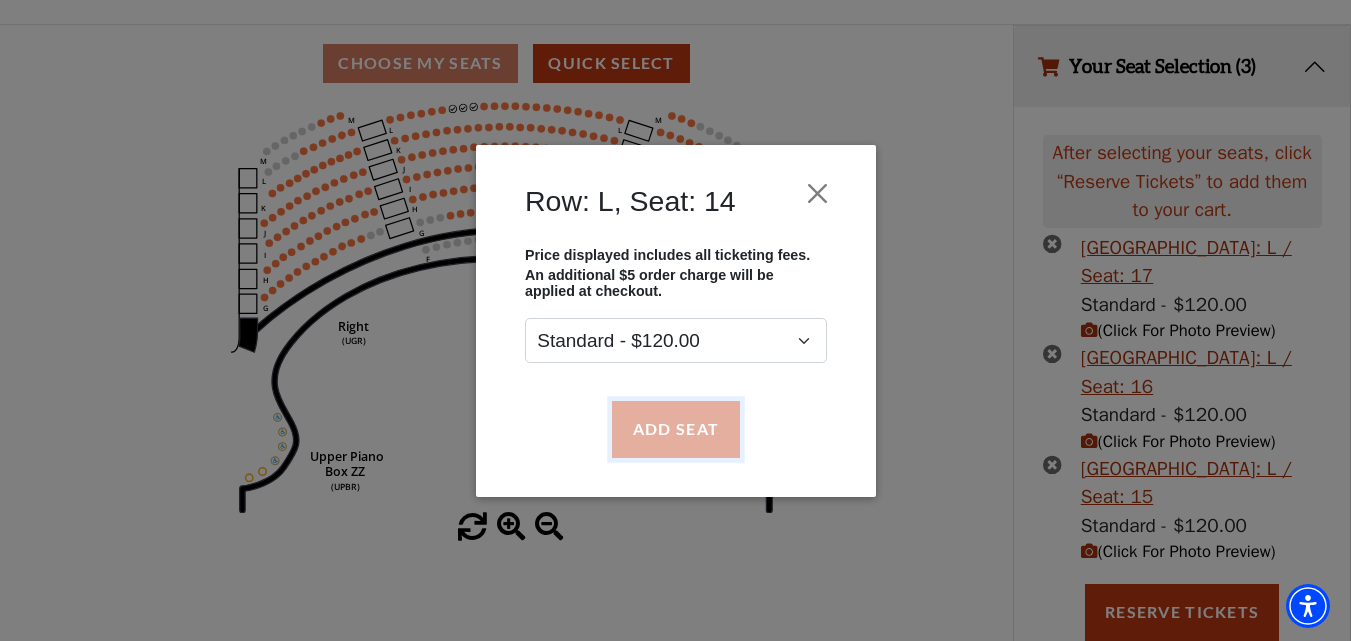 click on "Add Seat" at bounding box center (675, 429) 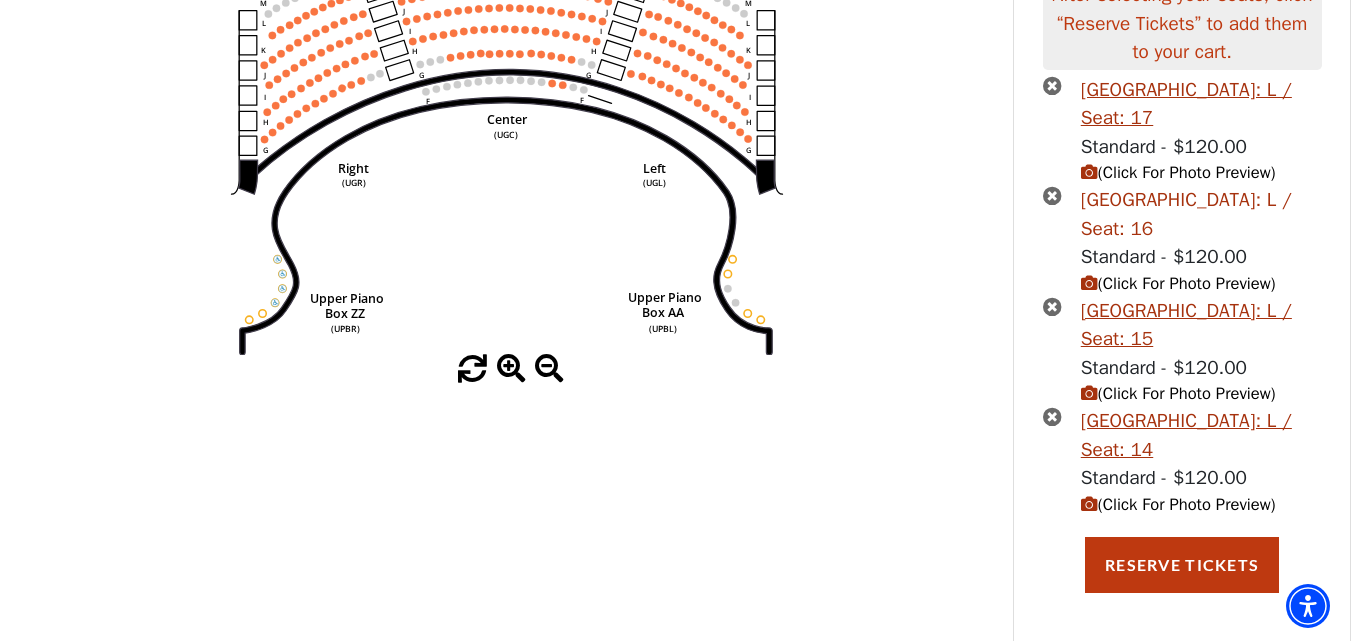 scroll, scrollTop: 308, scrollLeft: 0, axis: vertical 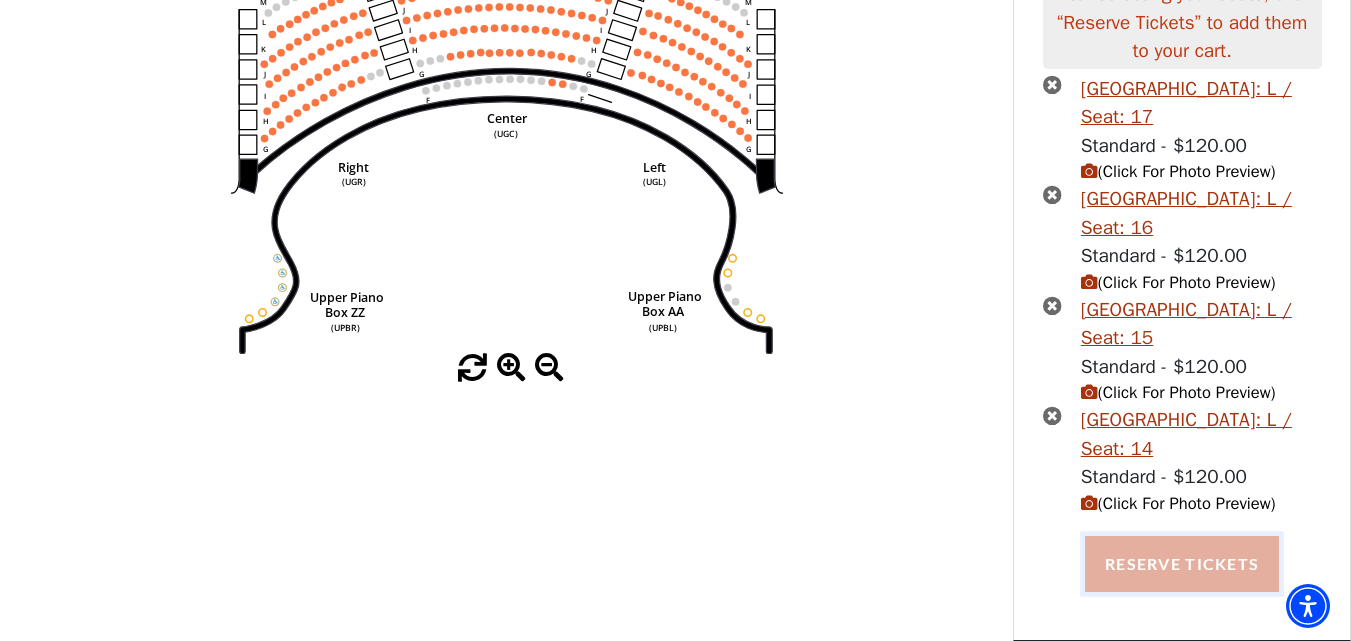 click on "Reserve Tickets" at bounding box center (1182, 564) 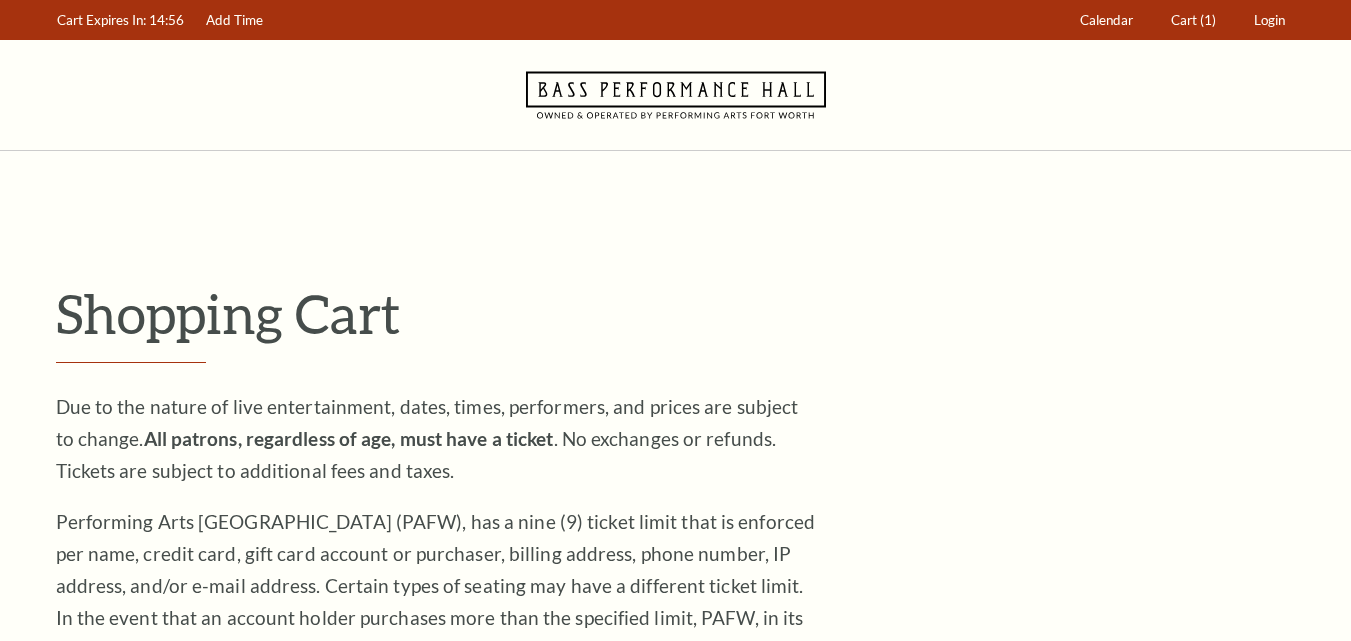 scroll, scrollTop: 0, scrollLeft: 0, axis: both 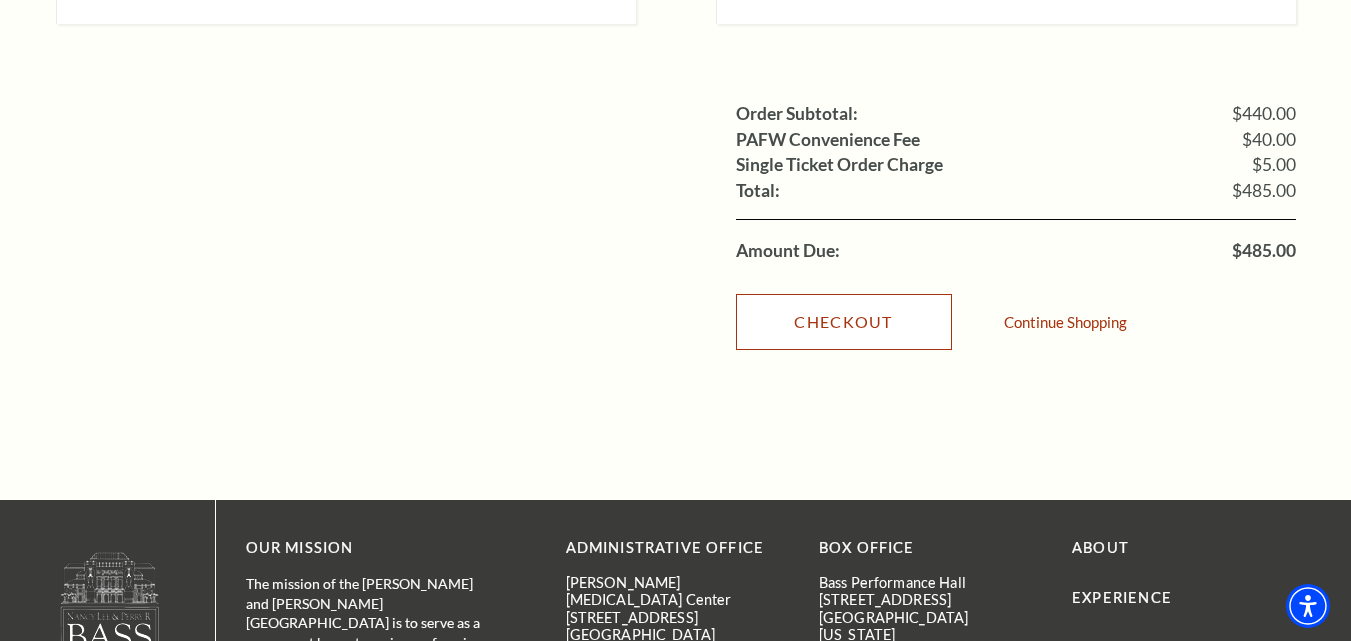 click on "Checkout" at bounding box center (844, 322) 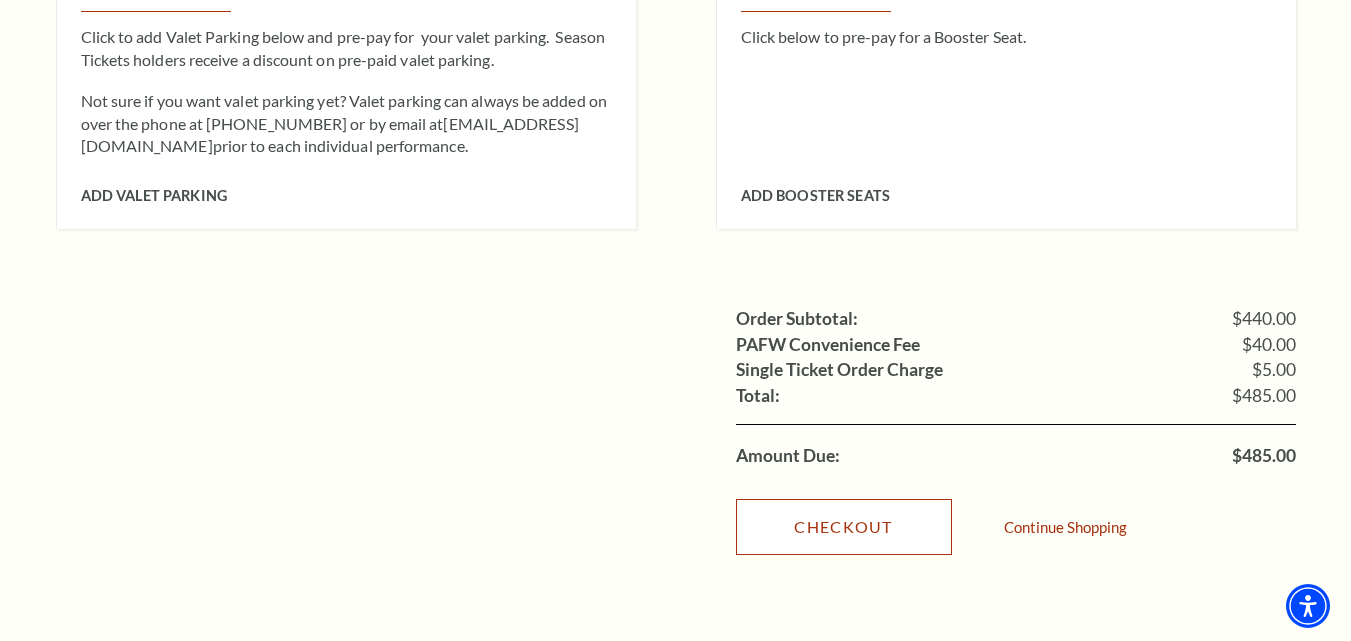 scroll, scrollTop: 1809, scrollLeft: 0, axis: vertical 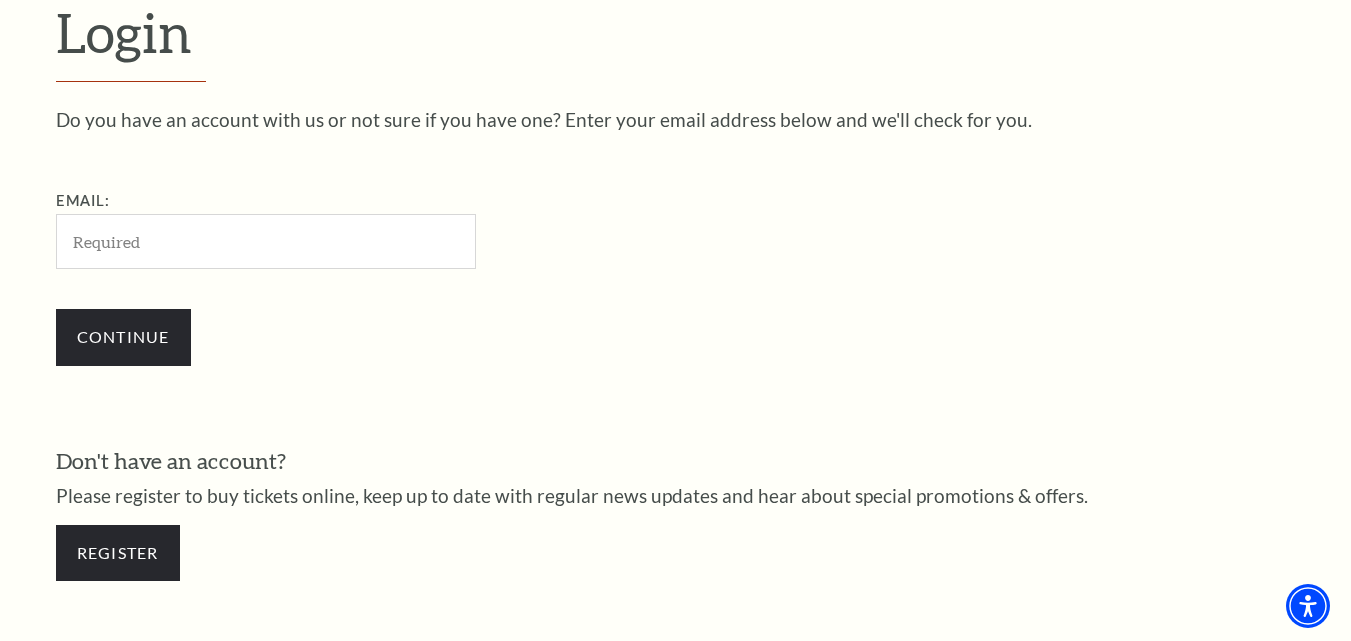 click on "Email:" at bounding box center [266, 241] 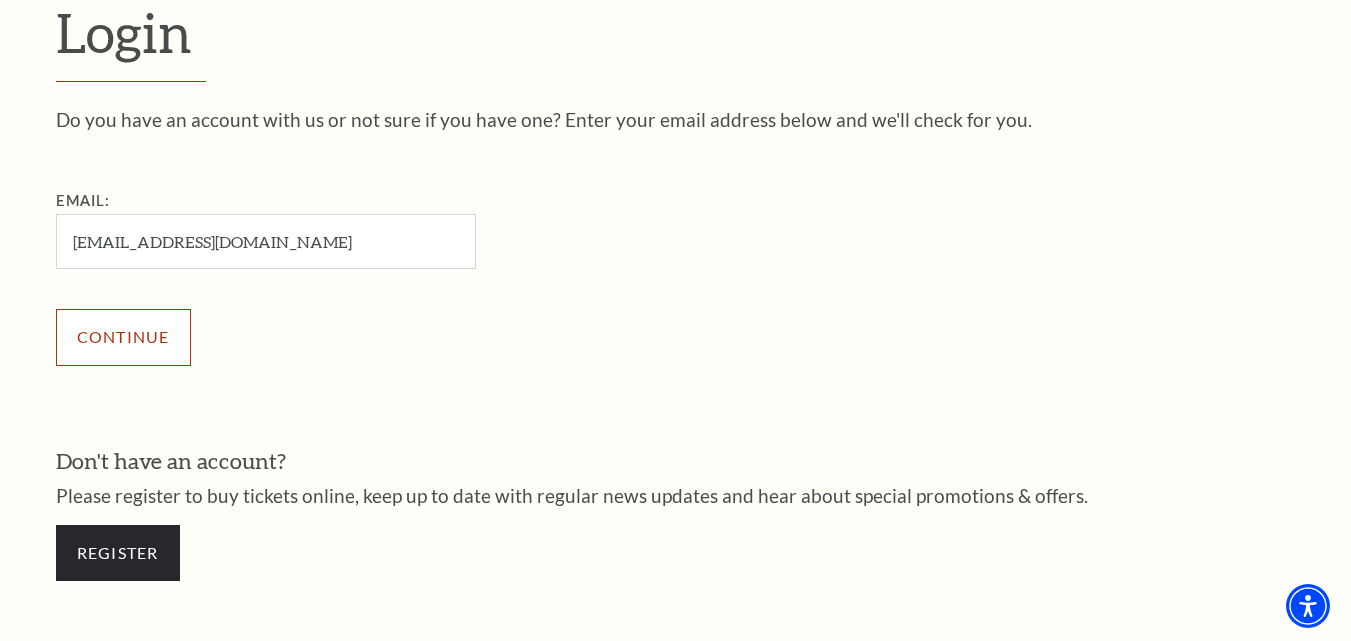 click on "Continue" at bounding box center [123, 337] 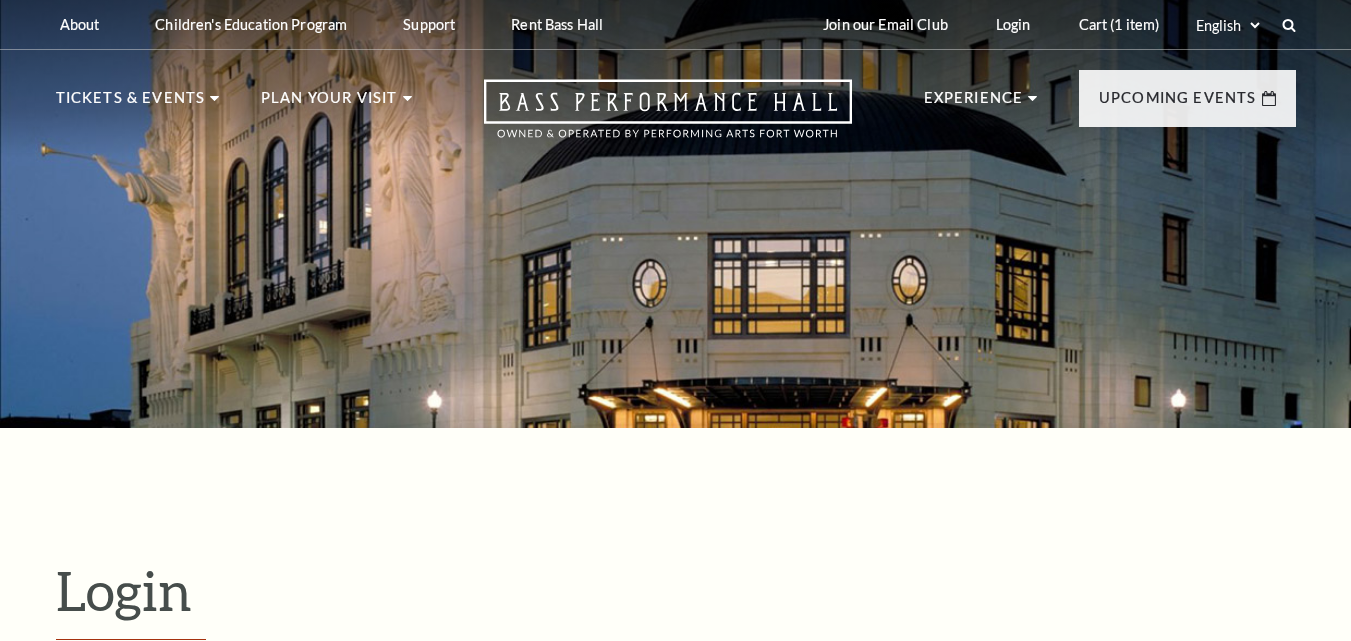 scroll, scrollTop: 498, scrollLeft: 0, axis: vertical 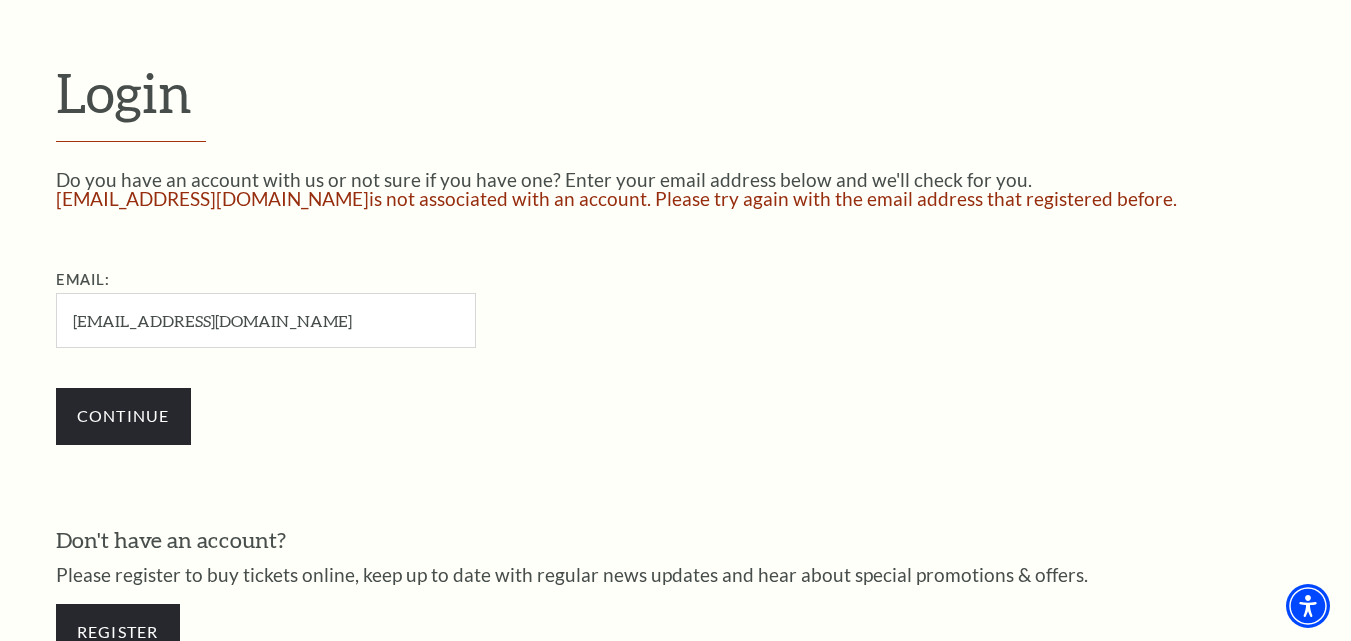 click on "mamina.stellardl@gmail.com" at bounding box center [266, 320] 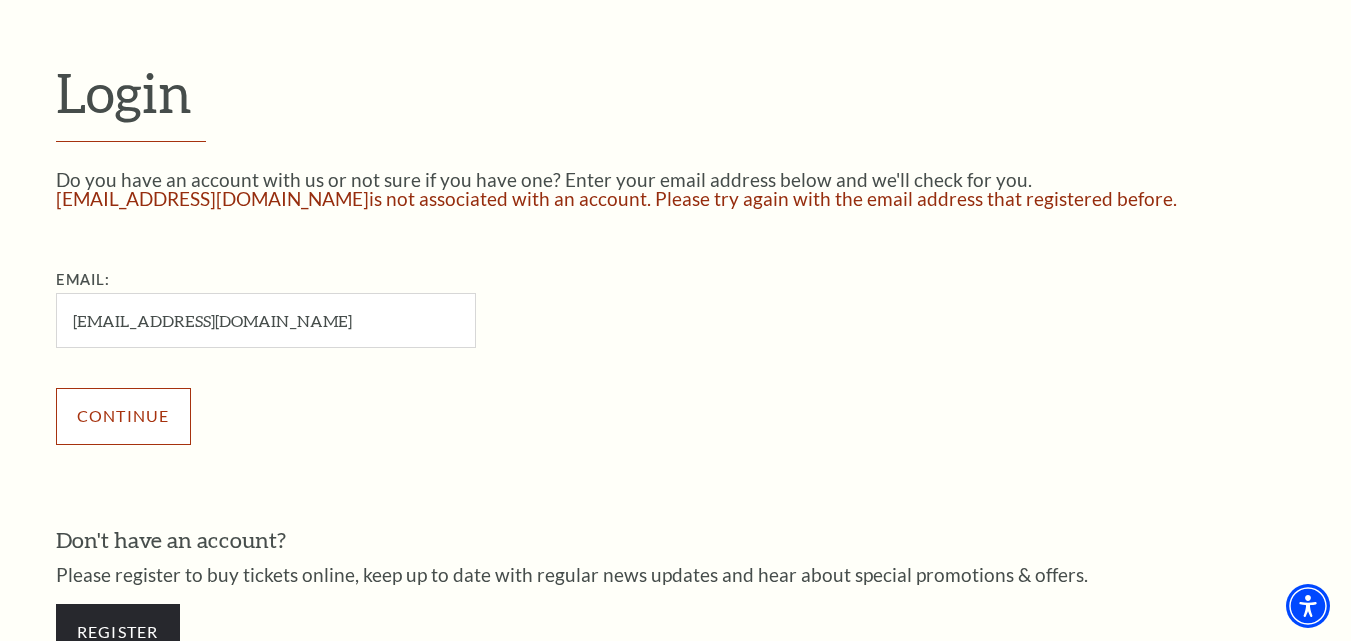 click on "Continue" at bounding box center [123, 416] 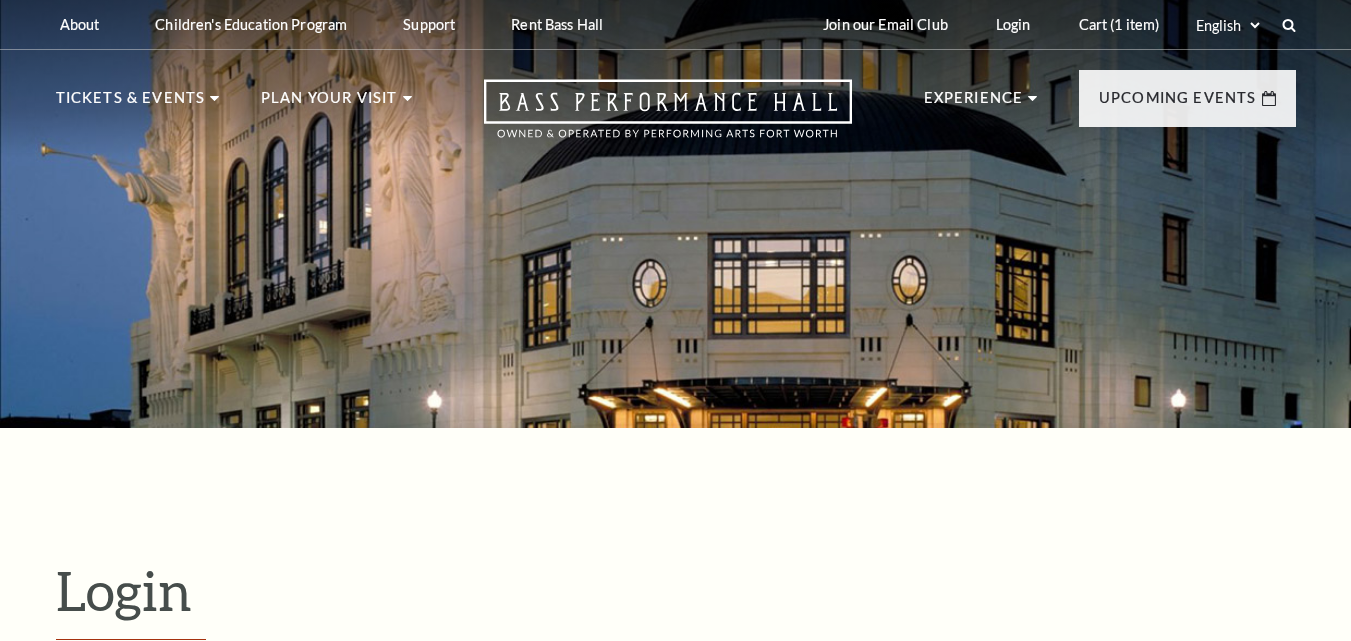 scroll, scrollTop: 498, scrollLeft: 0, axis: vertical 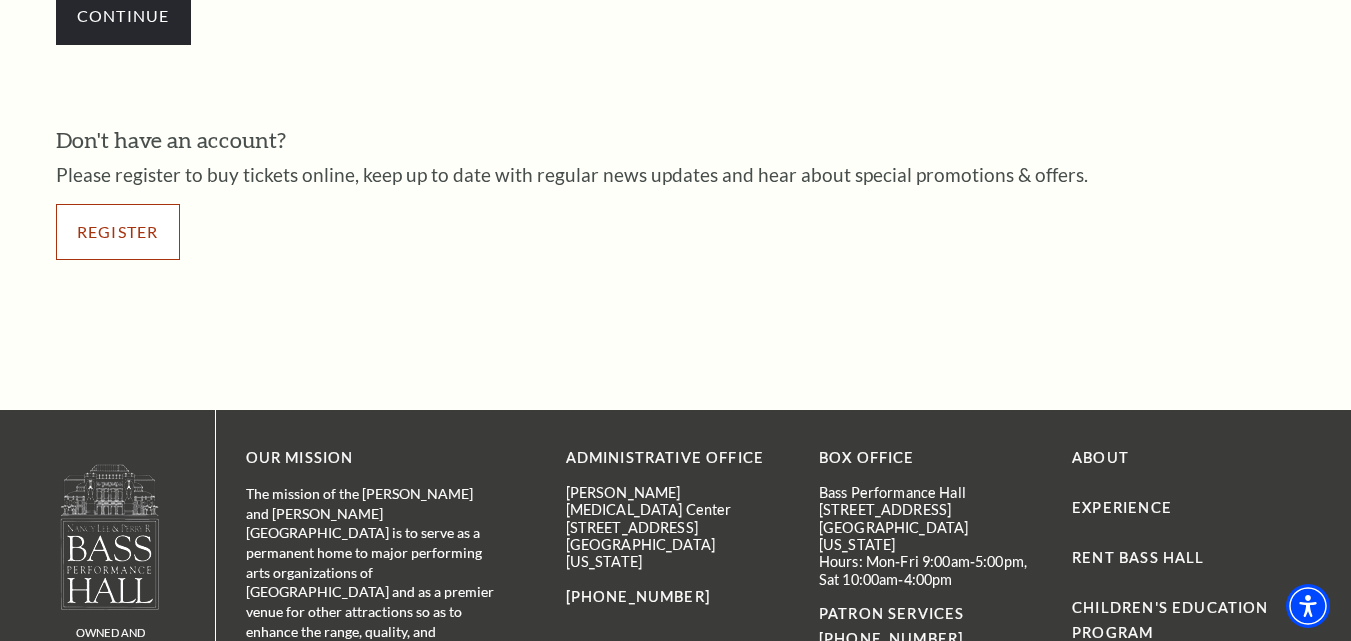 click on "Register" at bounding box center (118, 232) 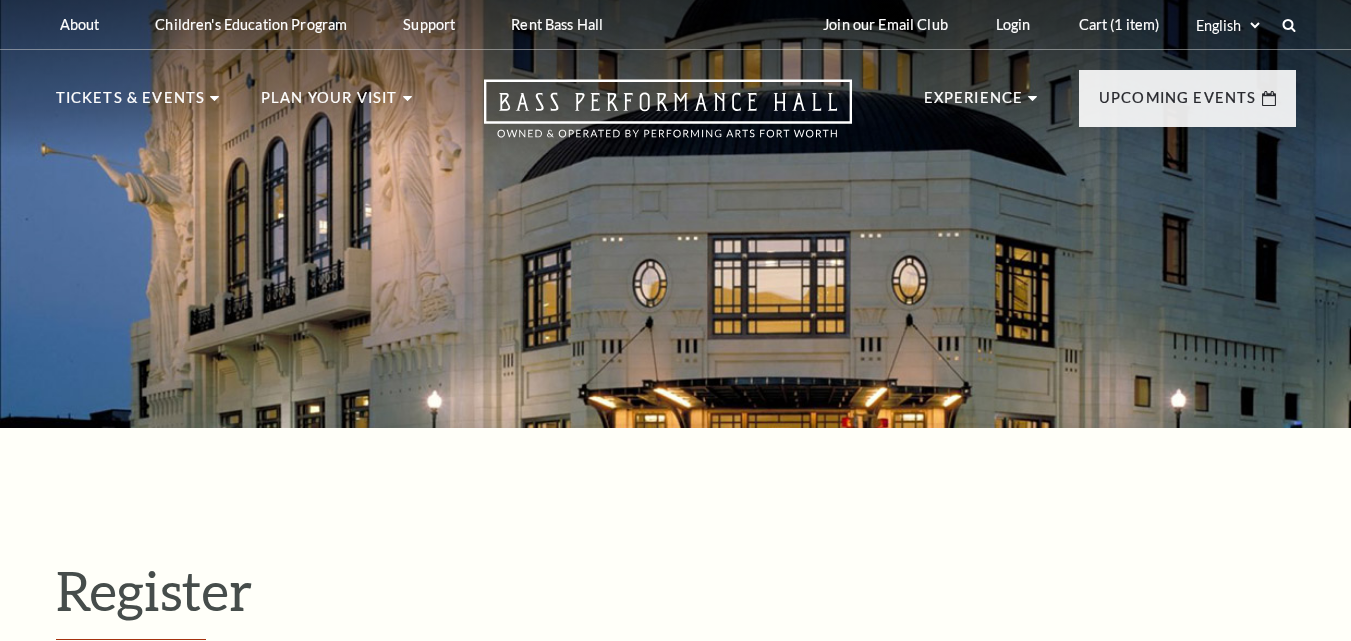 select on "1" 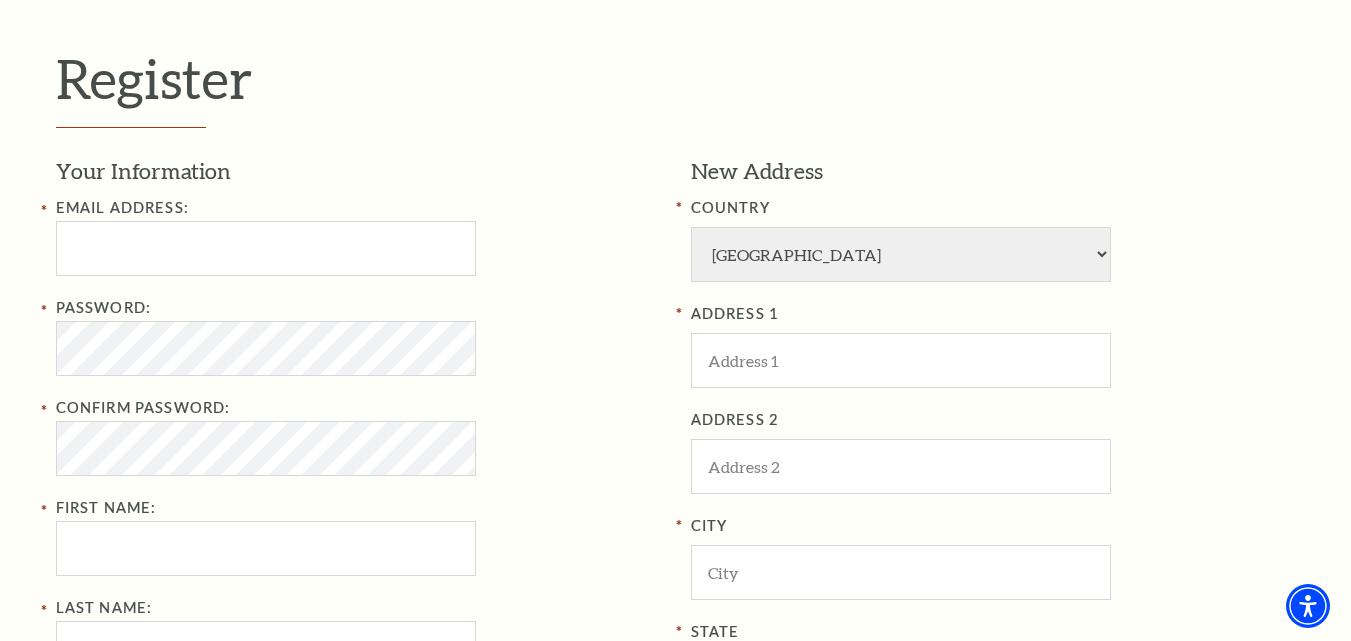 scroll, scrollTop: 600, scrollLeft: 0, axis: vertical 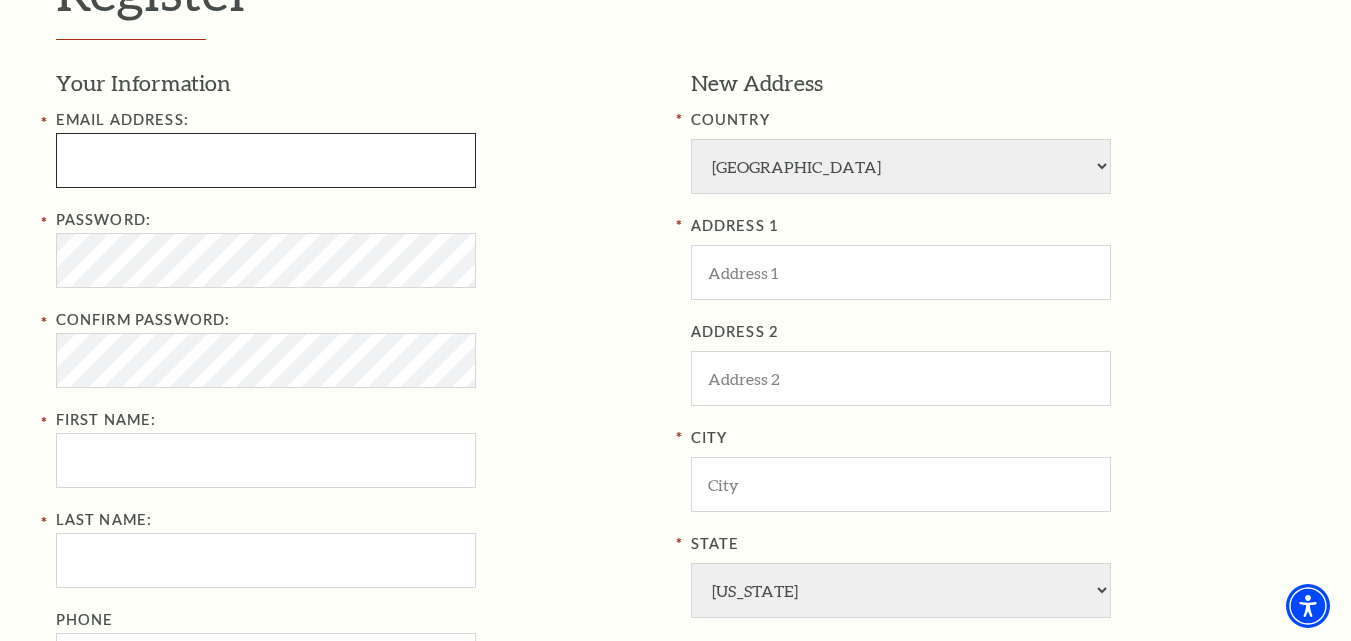 click at bounding box center (266, 160) 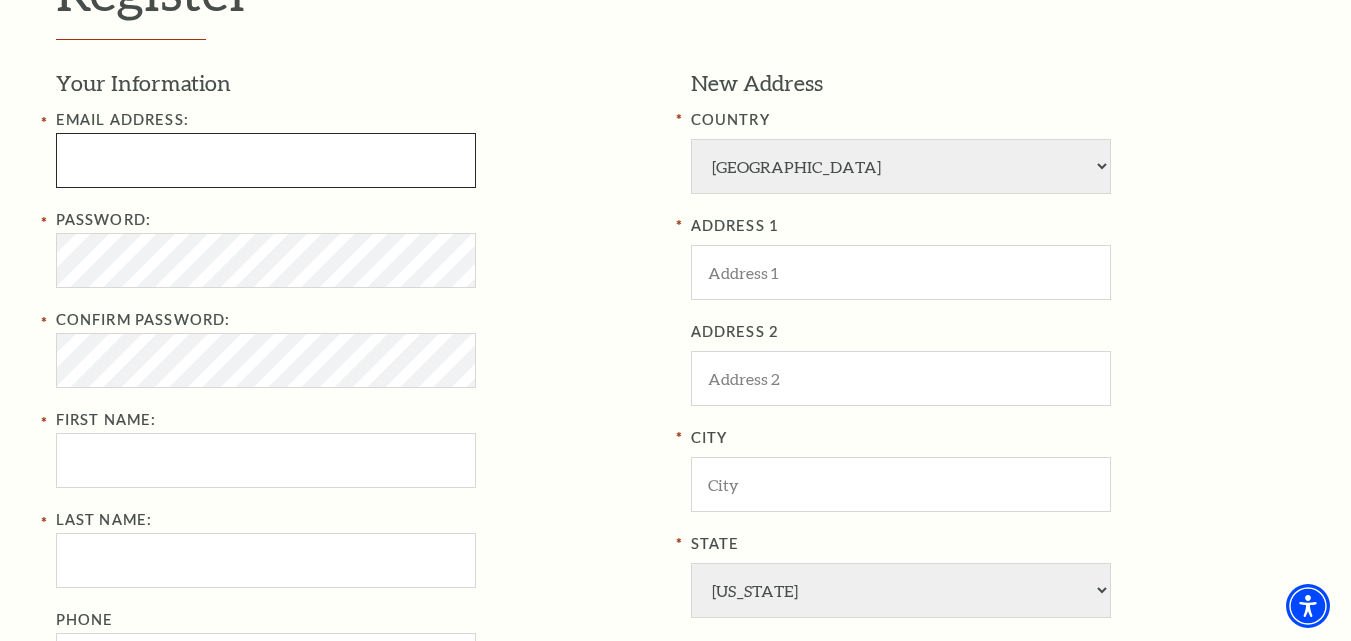 type on "mamina.stellardl@gmail.com" 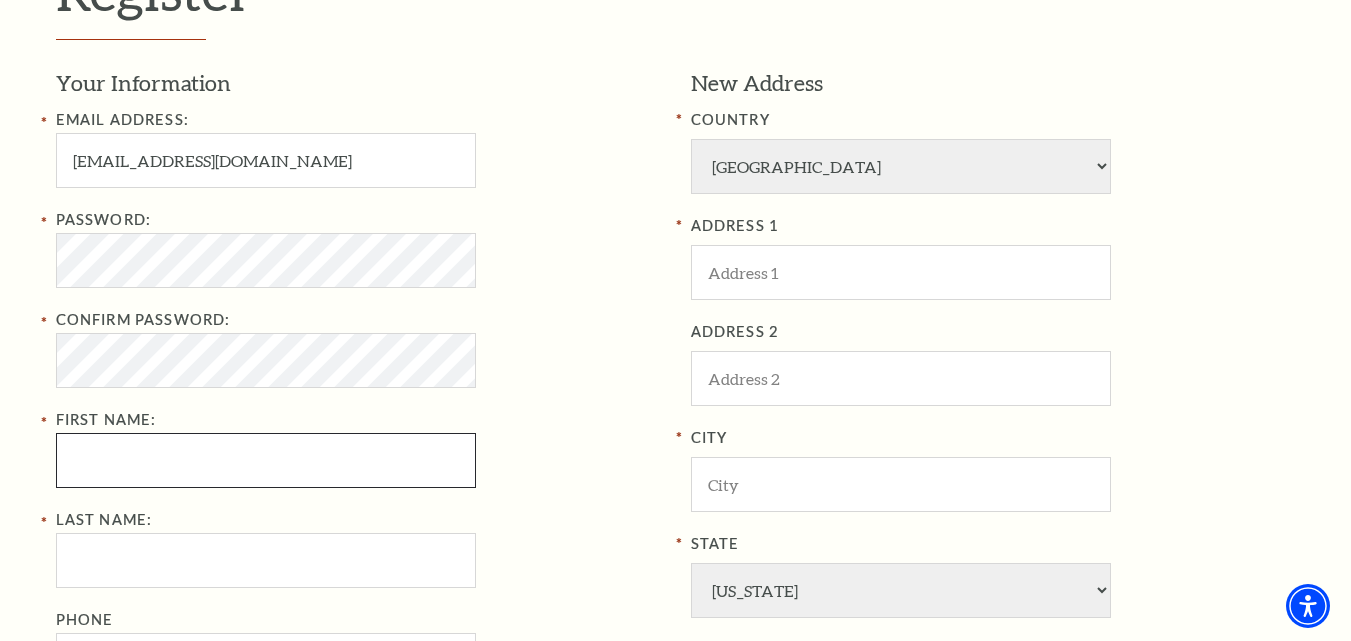 type on "baishakhi" 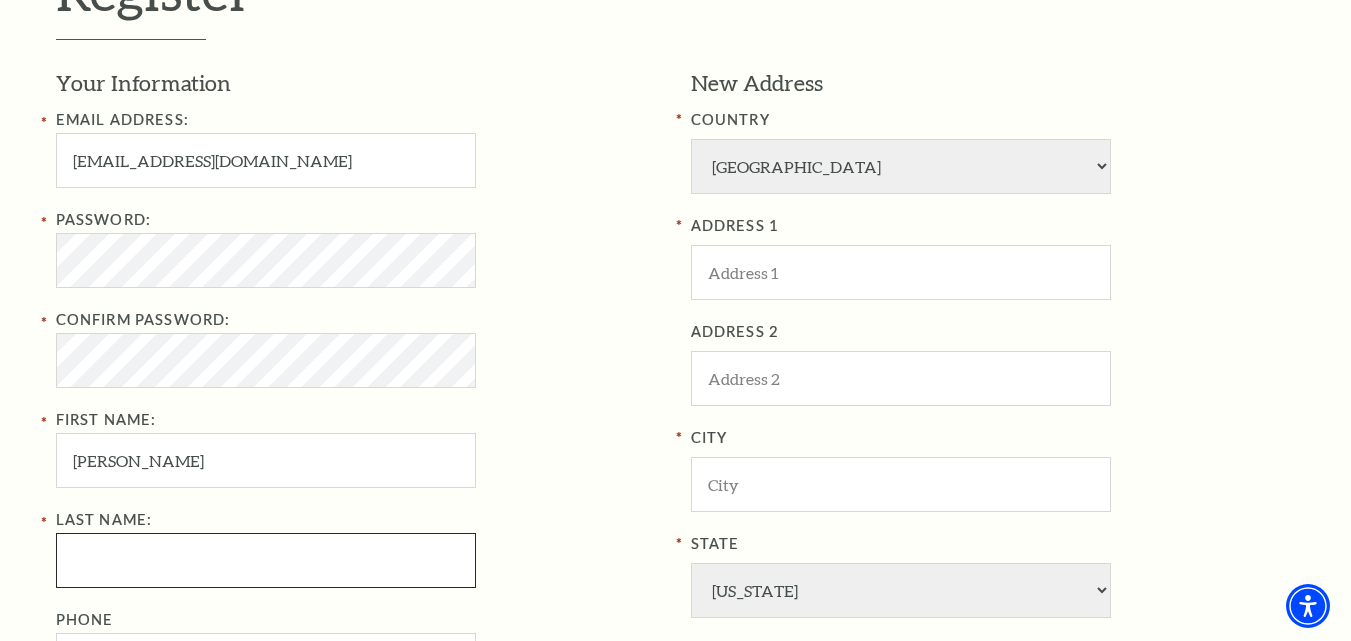 type on "sahu" 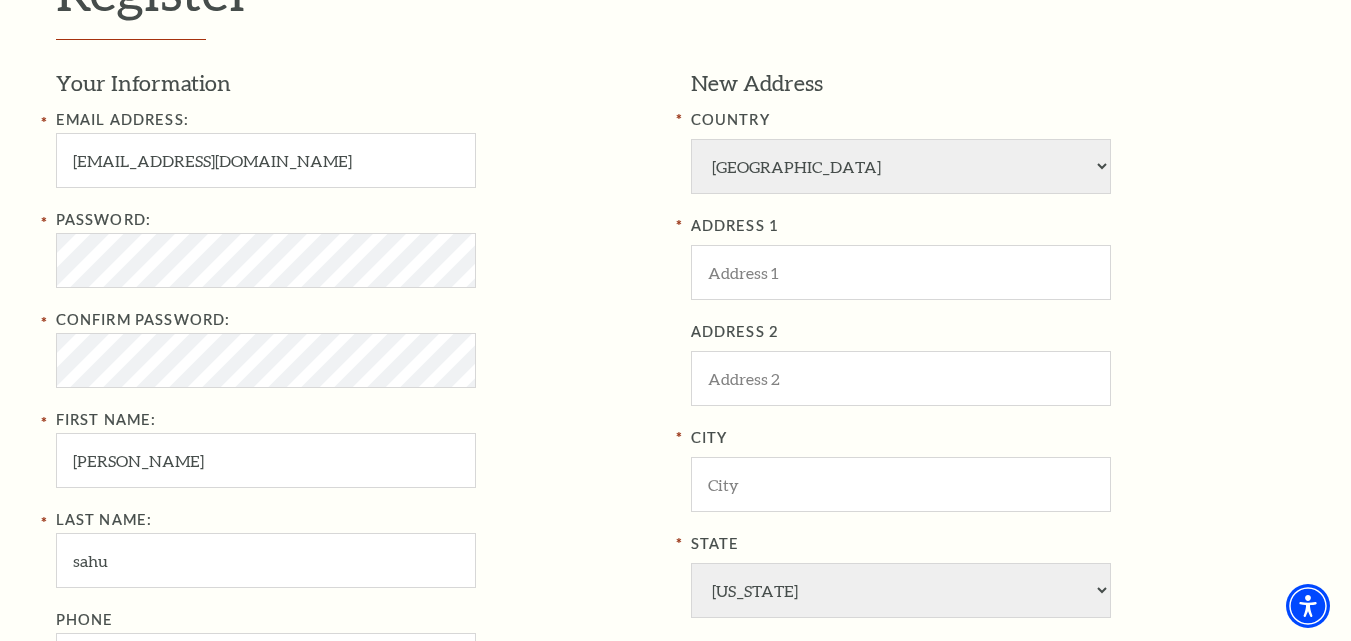 type on "8260760802" 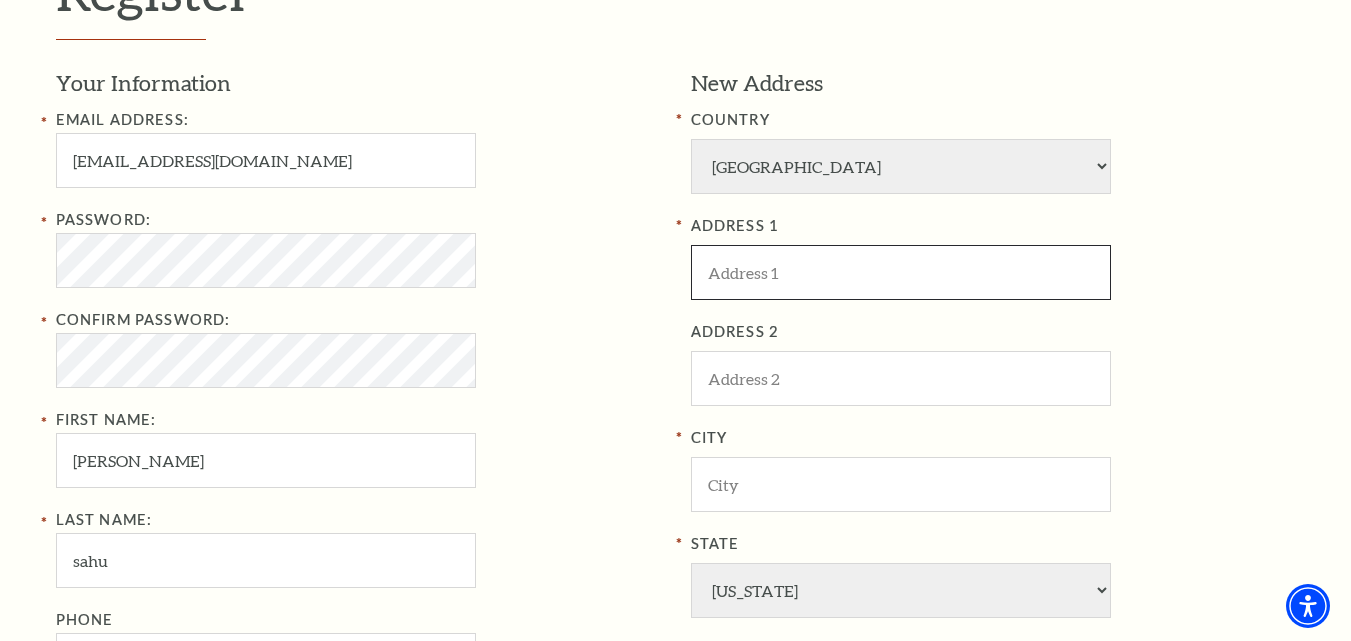type on "khordha" 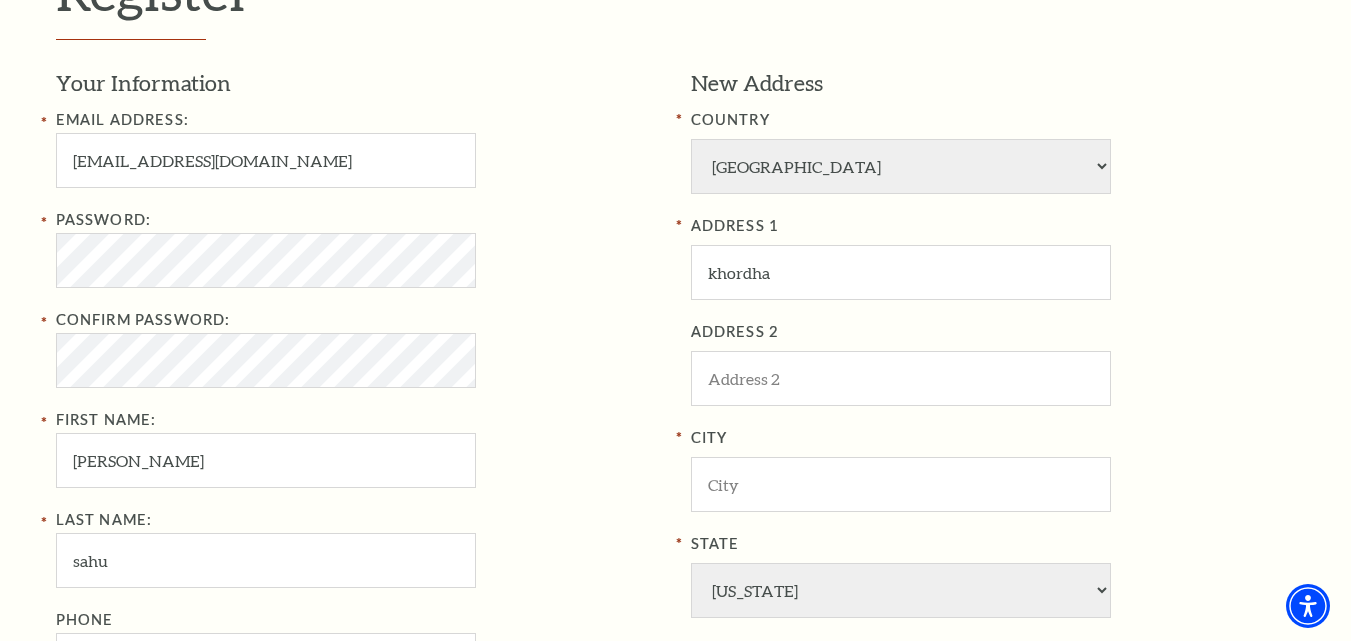 type on "erfrfg" 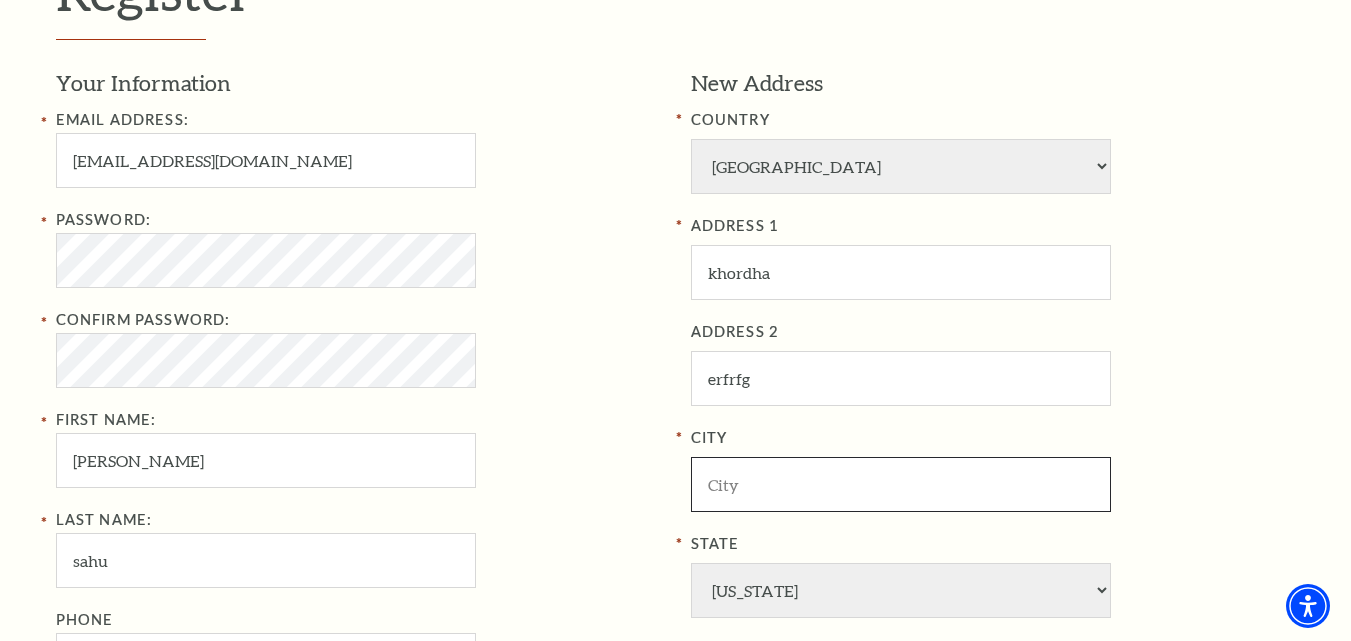 type on "Chicago" 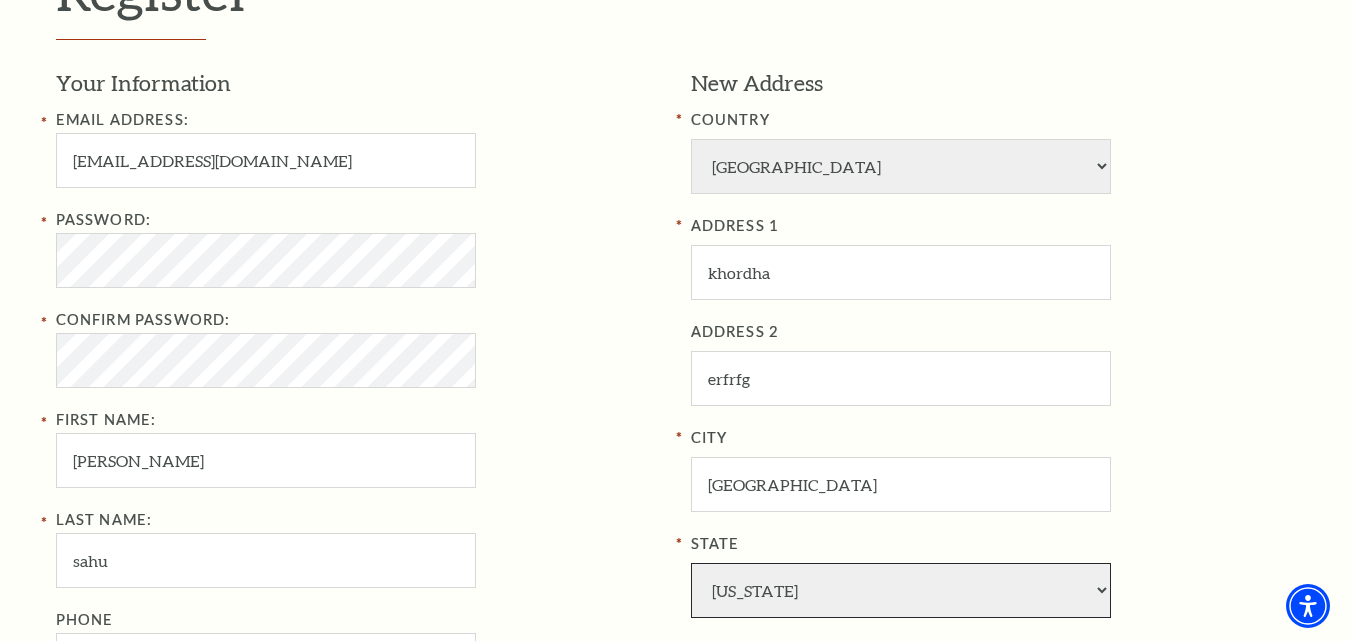 select on "ME" 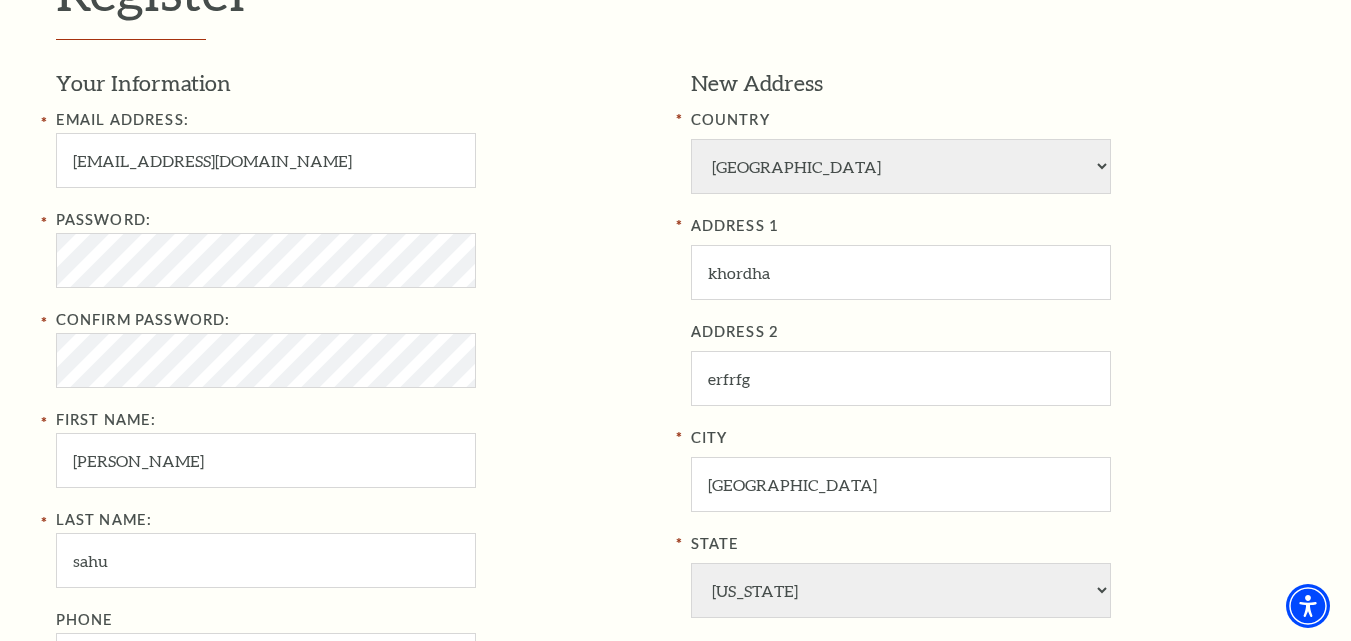 type on "10005" 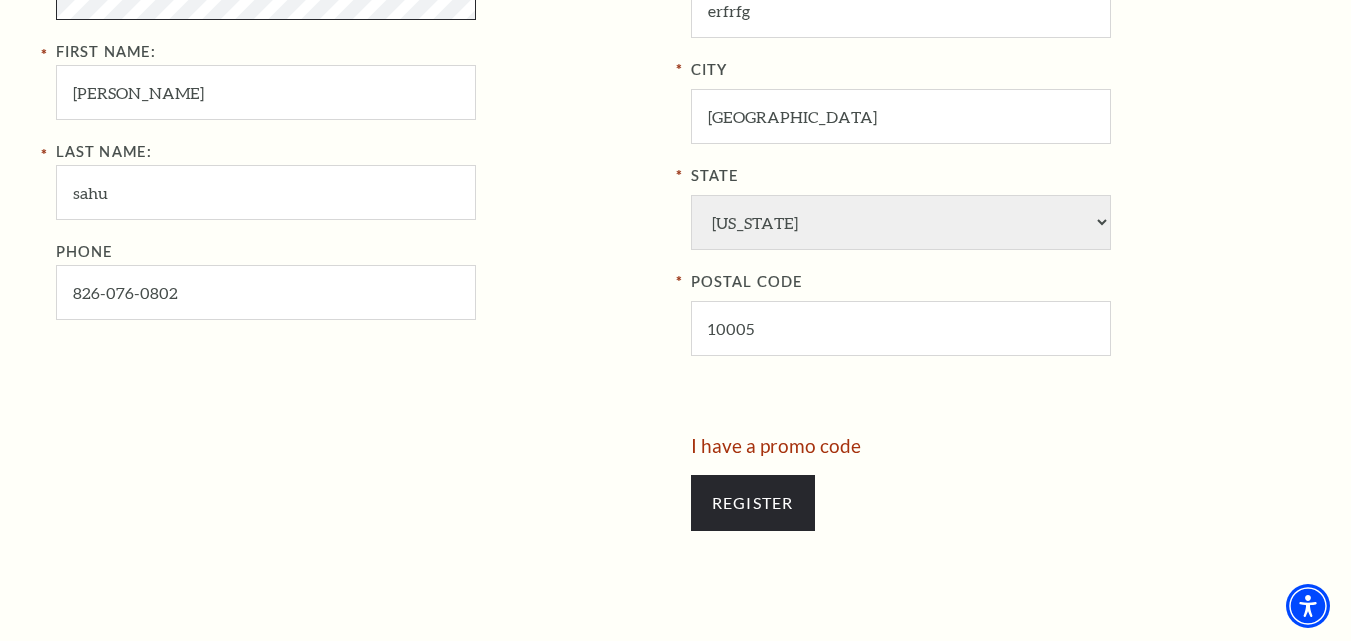 scroll, scrollTop: 1000, scrollLeft: 0, axis: vertical 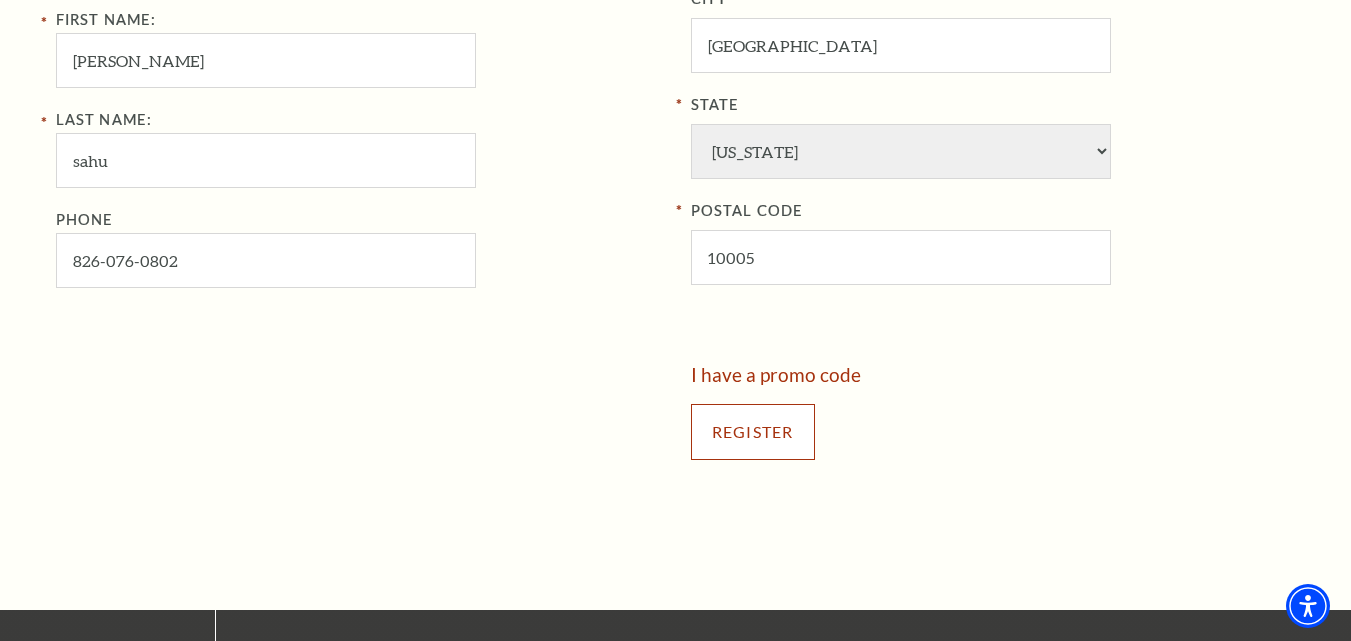click on "Register
Your Information
Email Address:   mamina.stellardl@gmail.com     Password:       Confirm Password:     Passwords do not match   First Name:   baishakhi     Last Name:   sahu     Phone   826-076-0802
New Address
COUNTRY   Afghanistan Albania Algeria Andorra Angola Antigua and Barbuda Argentina Aruba Australia Austria Azores Bahamas Bahrain Bangladesh Barbados Belgium Belize Benin Bermuda Bhutan Bolivia Botswana Brazil British Virgin Islnd Brunei Darussalam Bulgaria Burkina Faso Burma Burundi Cameroon Canada Canal Zone Canary Islands Cape Verde Cayman Islands Central African Rep Chad Channel Islands Chile Colombia Comoros Confed of Senegambia Congo Cook Islands Costa Rica Croatia Cuba Curacao Cyprus Czechoslovakia Dahomey Denmark Djibouti" at bounding box center [676, -1] 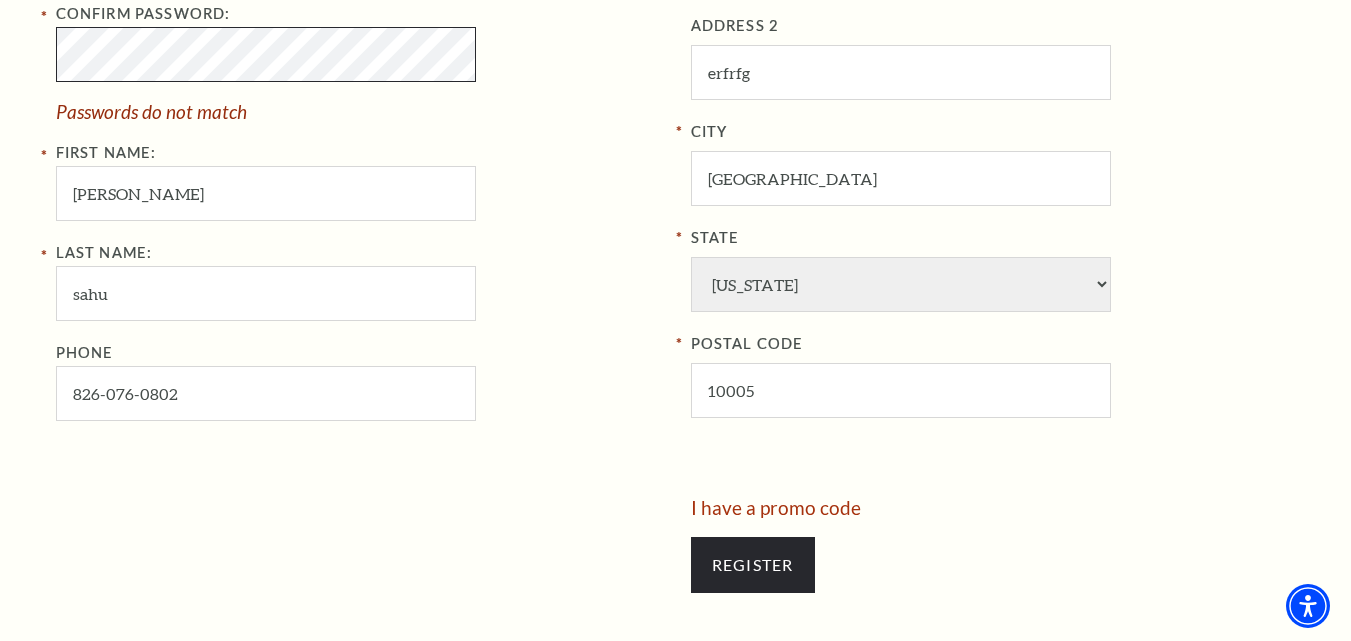 scroll, scrollTop: 940, scrollLeft: 0, axis: vertical 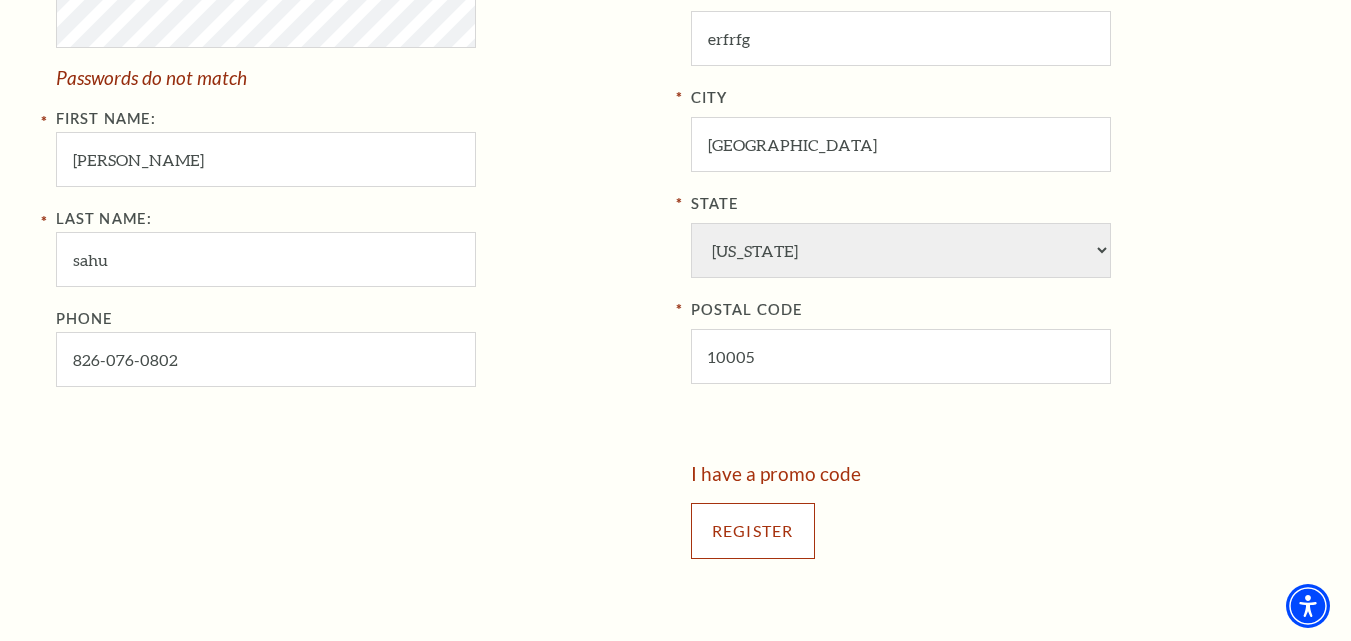 click on "Register" at bounding box center (753, 531) 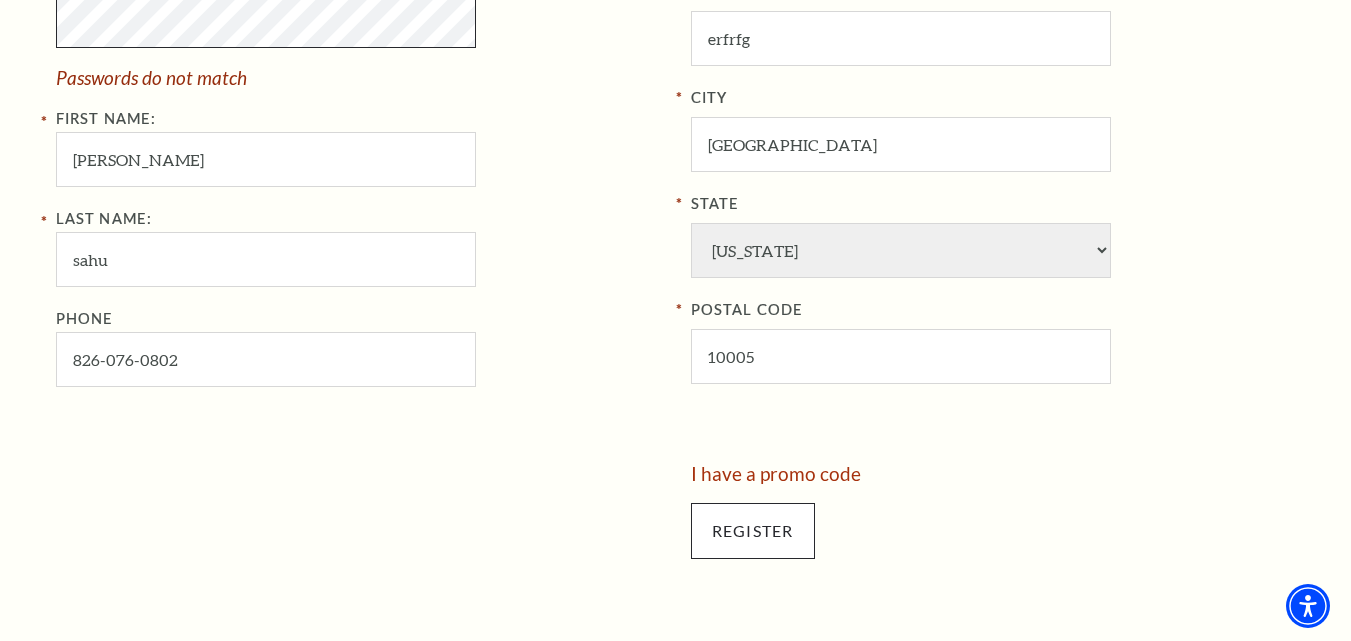 scroll, scrollTop: 933, scrollLeft: 0, axis: vertical 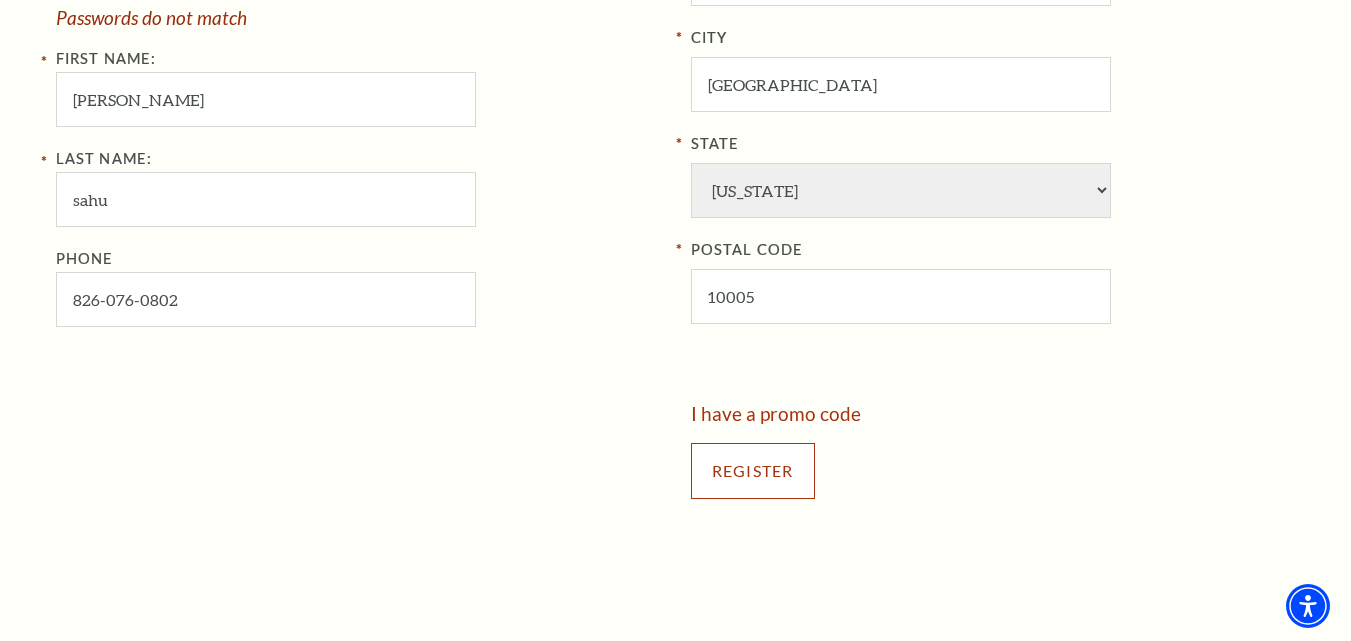 click on "Register" at bounding box center (753, 471) 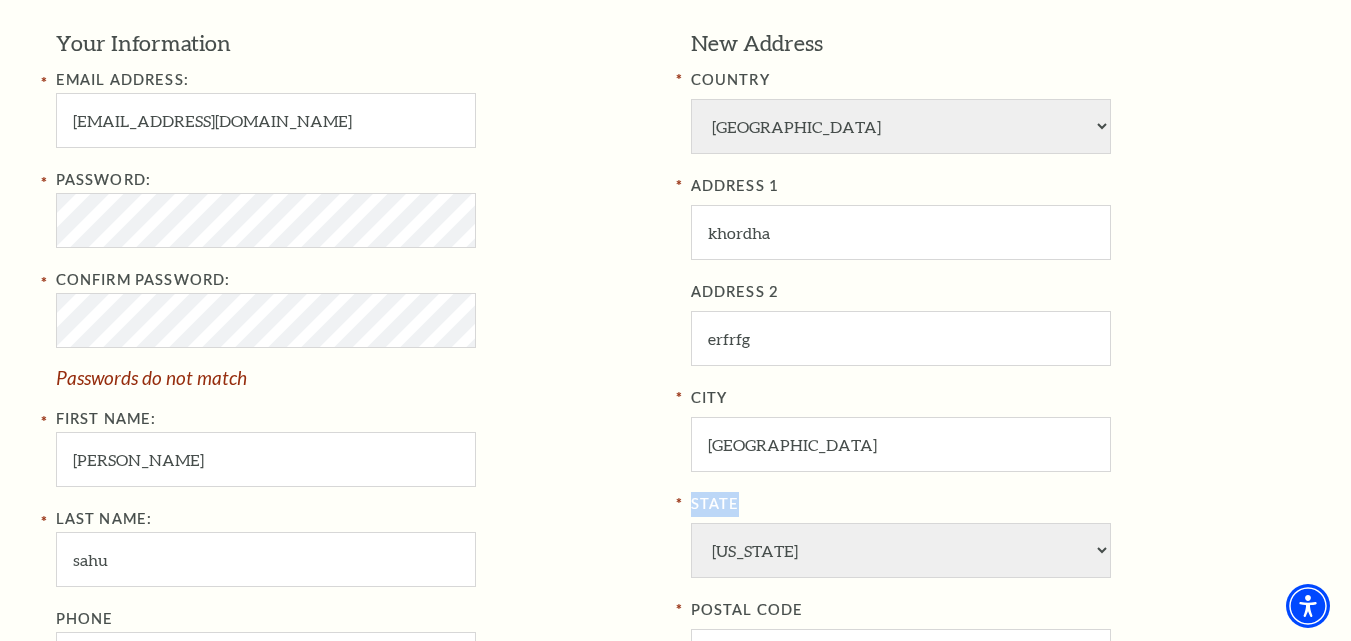 click on "City   Chicago     State   Alabama Alaska American Embassy American Embassy American Samoa Arizona Arkansas Armed Forces California Colorado Connecticut D.C. Delaware Florida Georgia Guam Hawaii Idaho Illinois Indiana Iowa Kansas Kentucky Louisiana Maine Marshall Islands Maryland Massachusetts Michigan Micronesia Minnesota Mississippi Missouri Montana Nebraska Nevada New Hampshire New Jersey New Mexico New York North Carolina North Dakota Northern Mariana Is. Ohio Oklahoma Oregon Palau Pennsylvania Puerto Rico Rhode Island South Carolina South Dakota Tennessee Texas Trust Territories Utah Vermont Virgin Islands Virginia Washington West Virginia Wisconsin Wyoming   POSTAL CODE   10005" at bounding box center [993, 535] 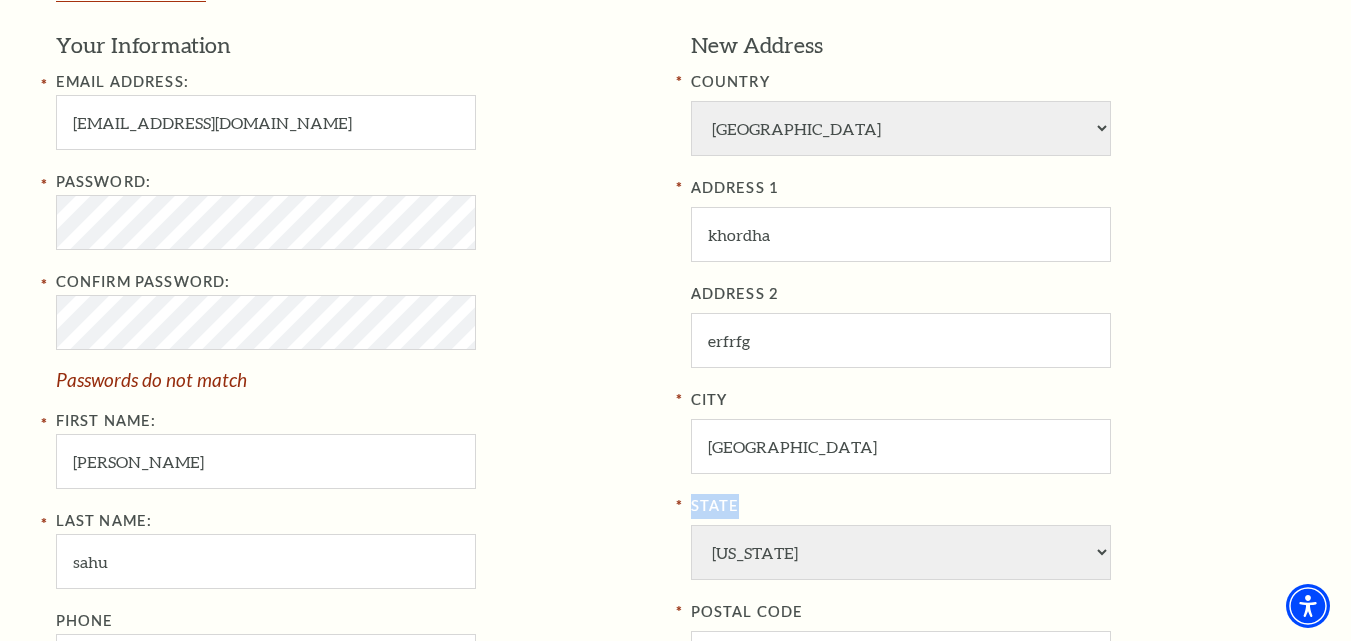 scroll, scrollTop: 540, scrollLeft: 0, axis: vertical 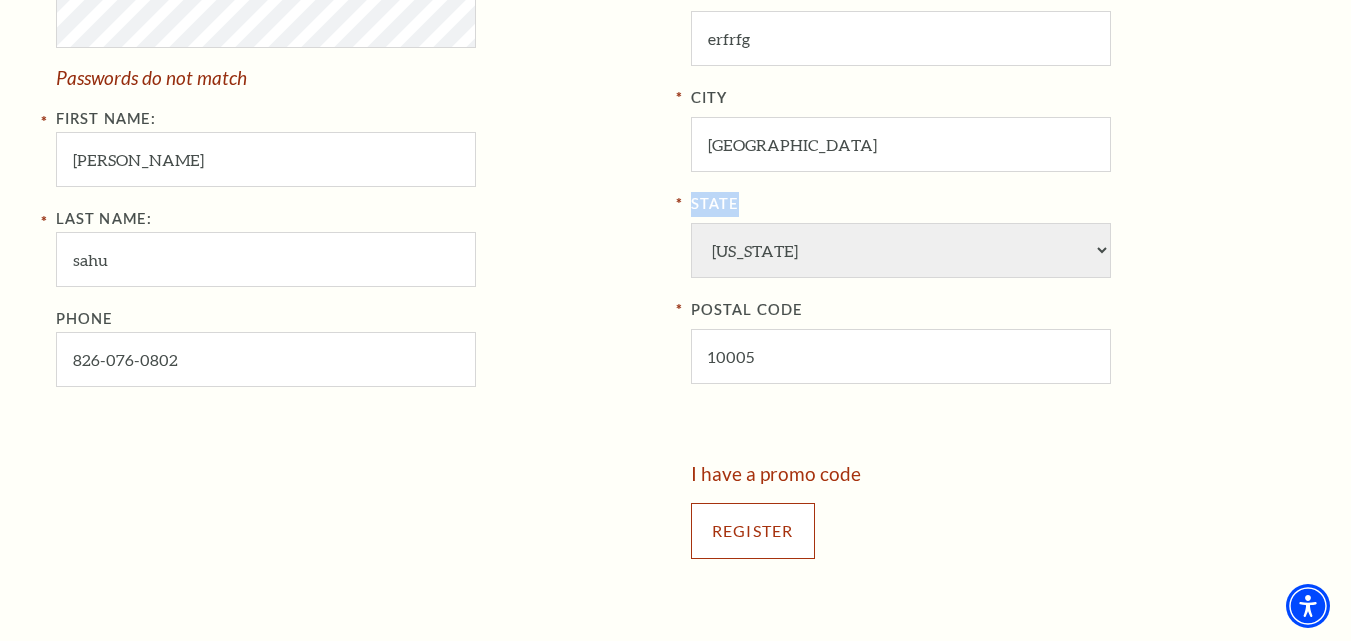 click on "Register" at bounding box center (753, 531) 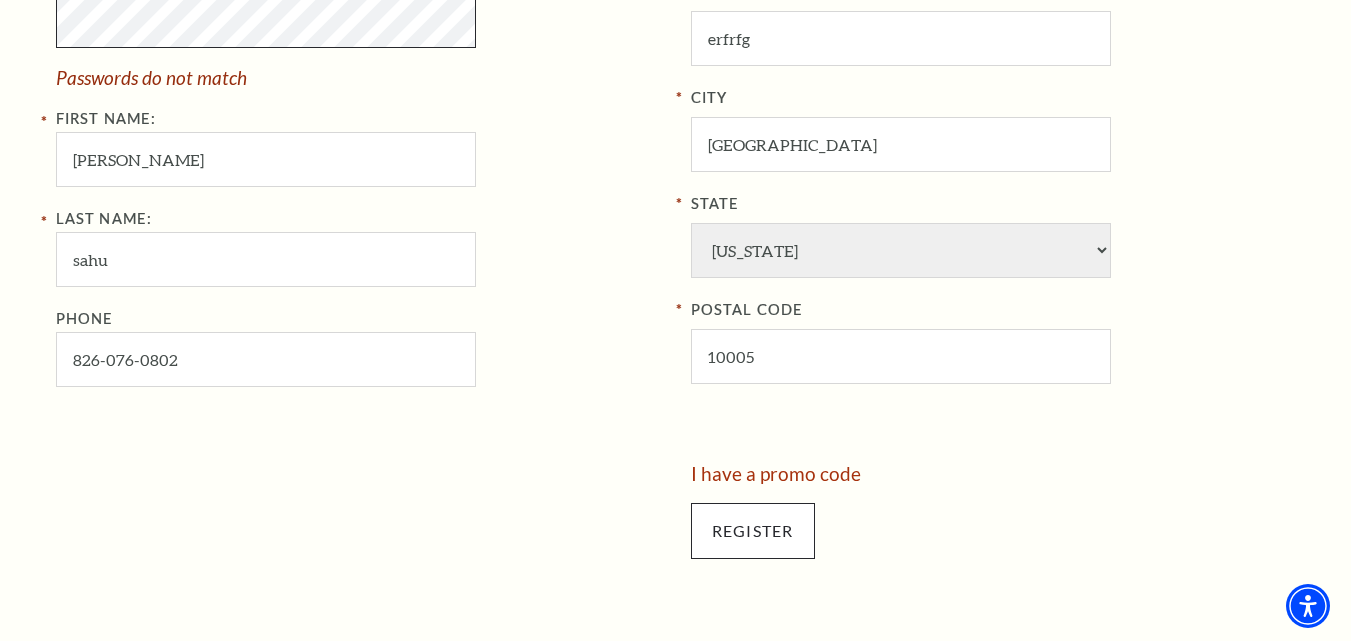 scroll, scrollTop: 933, scrollLeft: 0, axis: vertical 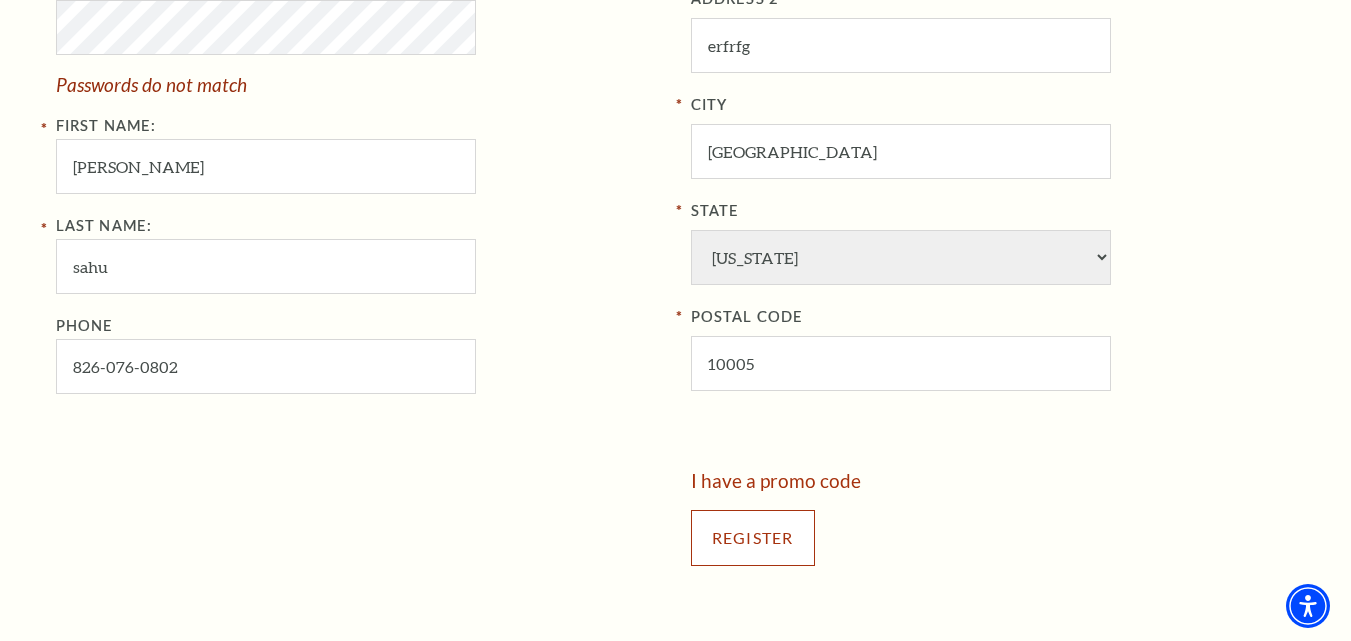 click on "Register" at bounding box center [753, 538] 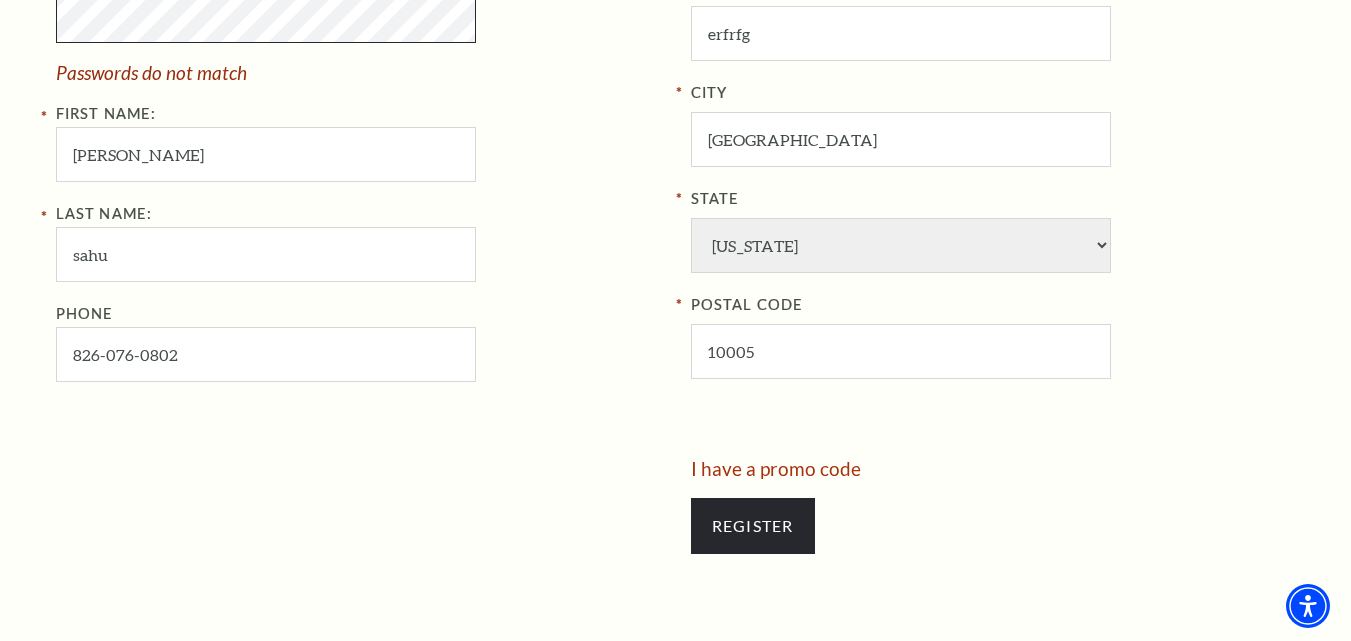 scroll, scrollTop: 1100, scrollLeft: 0, axis: vertical 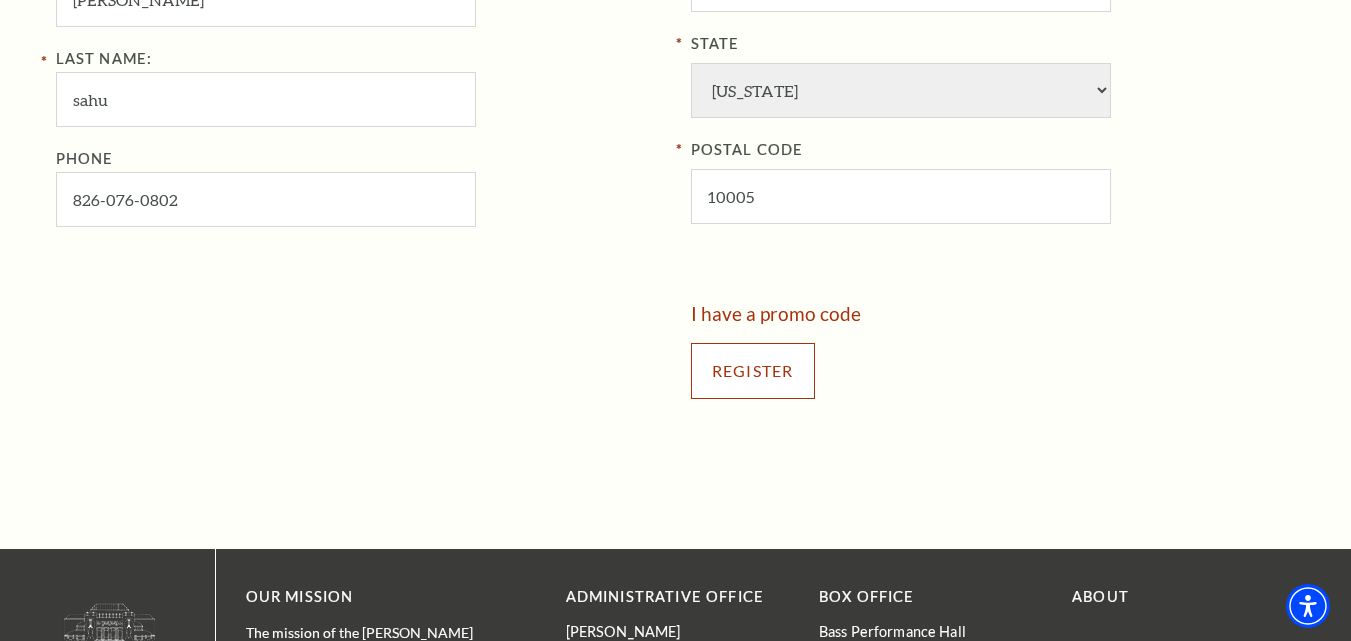 click on "Register" at bounding box center (753, 371) 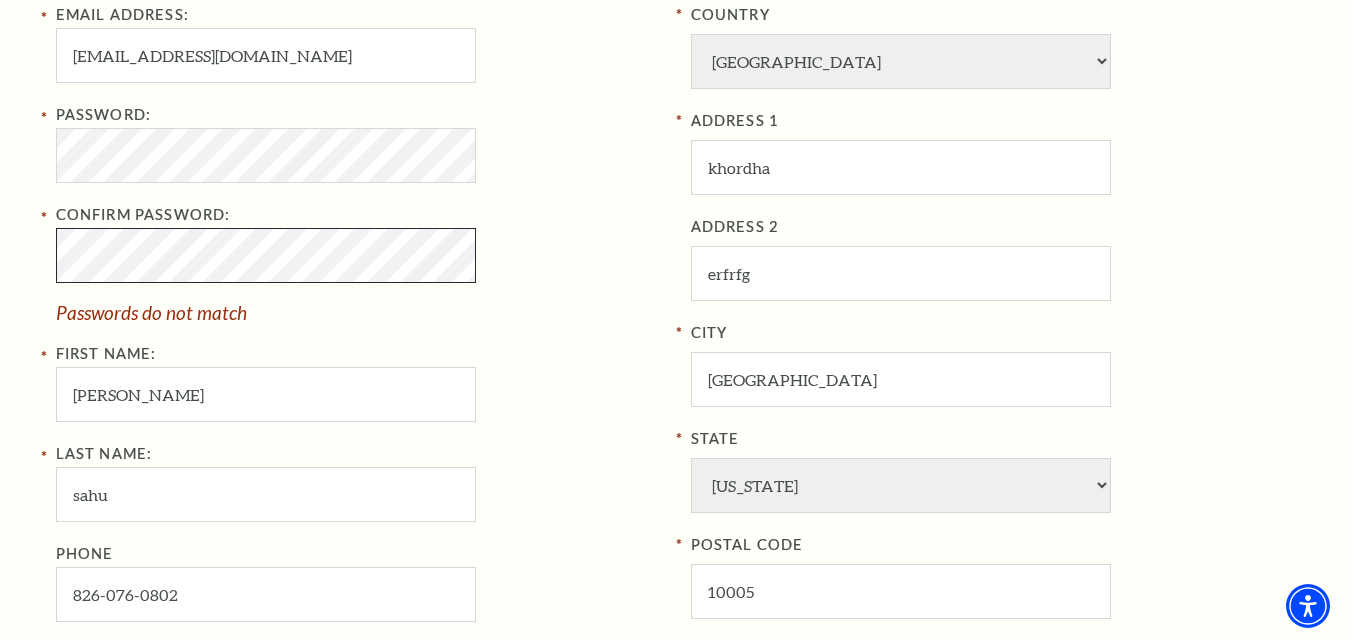 scroll, scrollTop: 740, scrollLeft: 0, axis: vertical 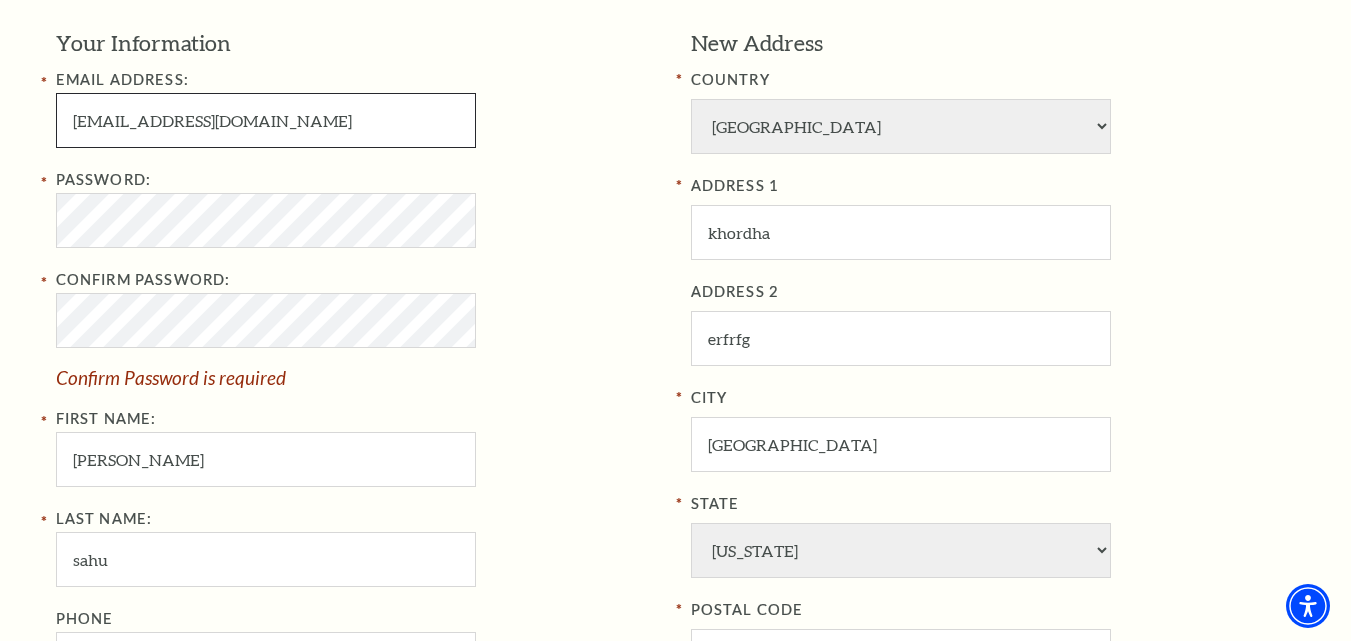 click on "mamina.stellardl@gmail.com" at bounding box center (266, 120) 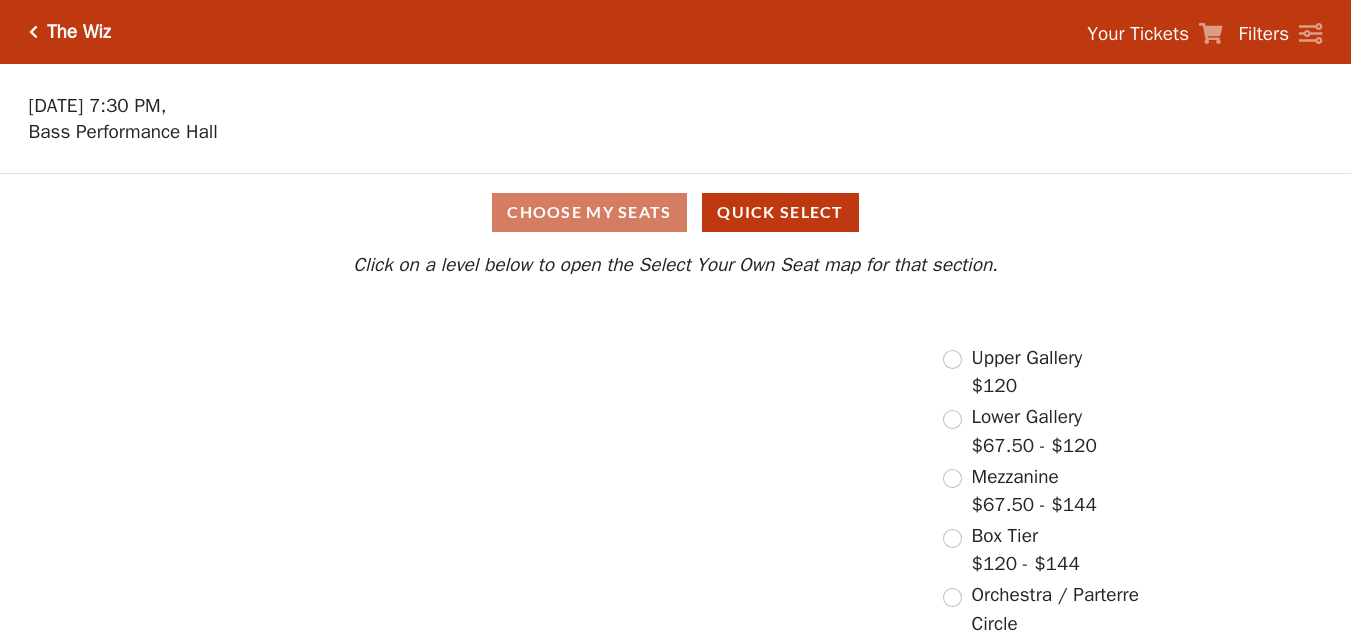 scroll, scrollTop: 0, scrollLeft: 0, axis: both 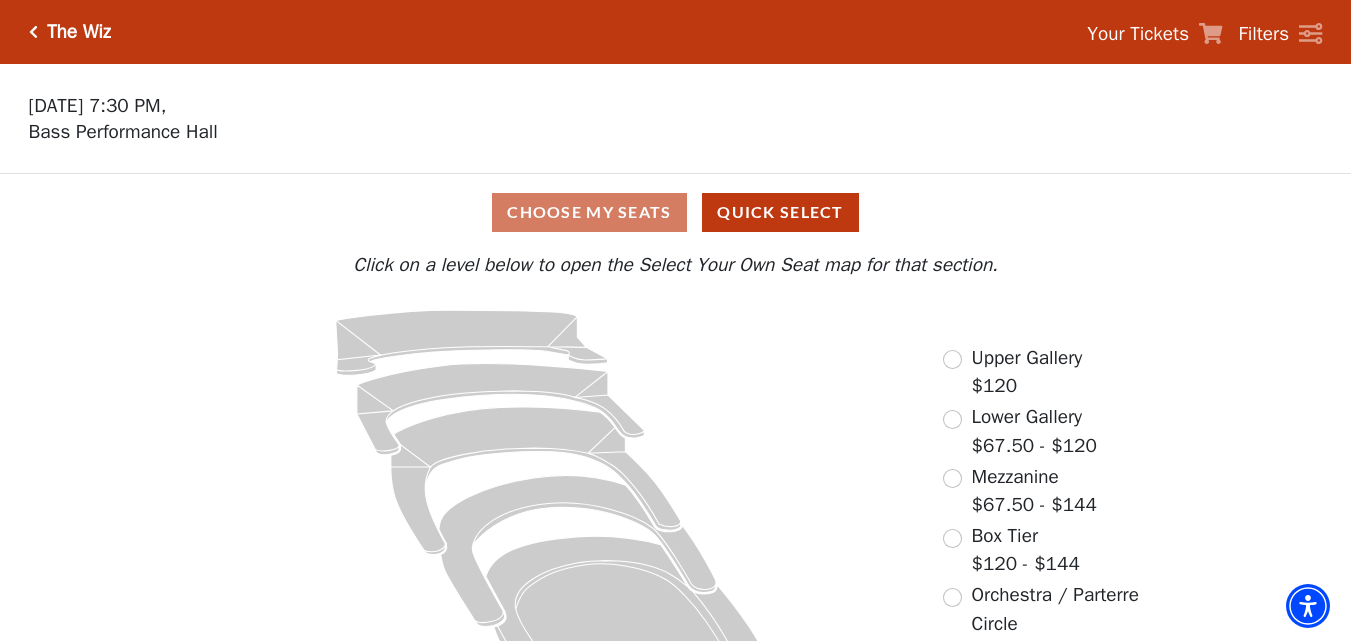 click 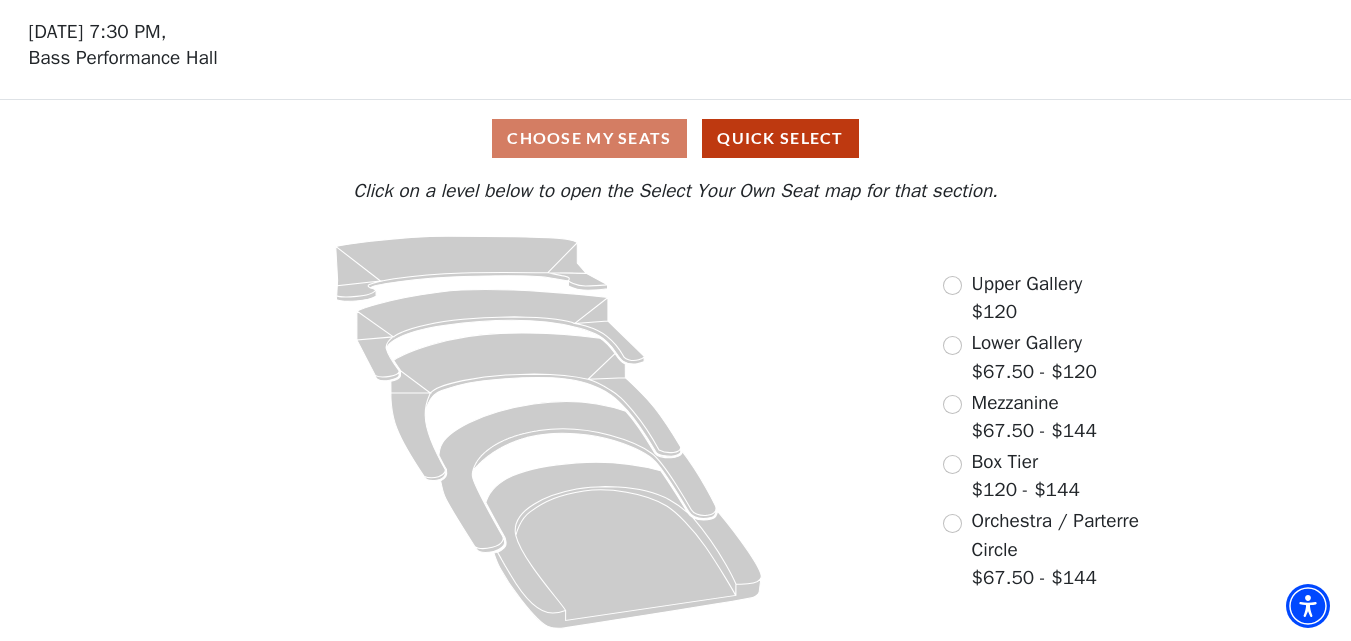 scroll, scrollTop: 0, scrollLeft: 0, axis: both 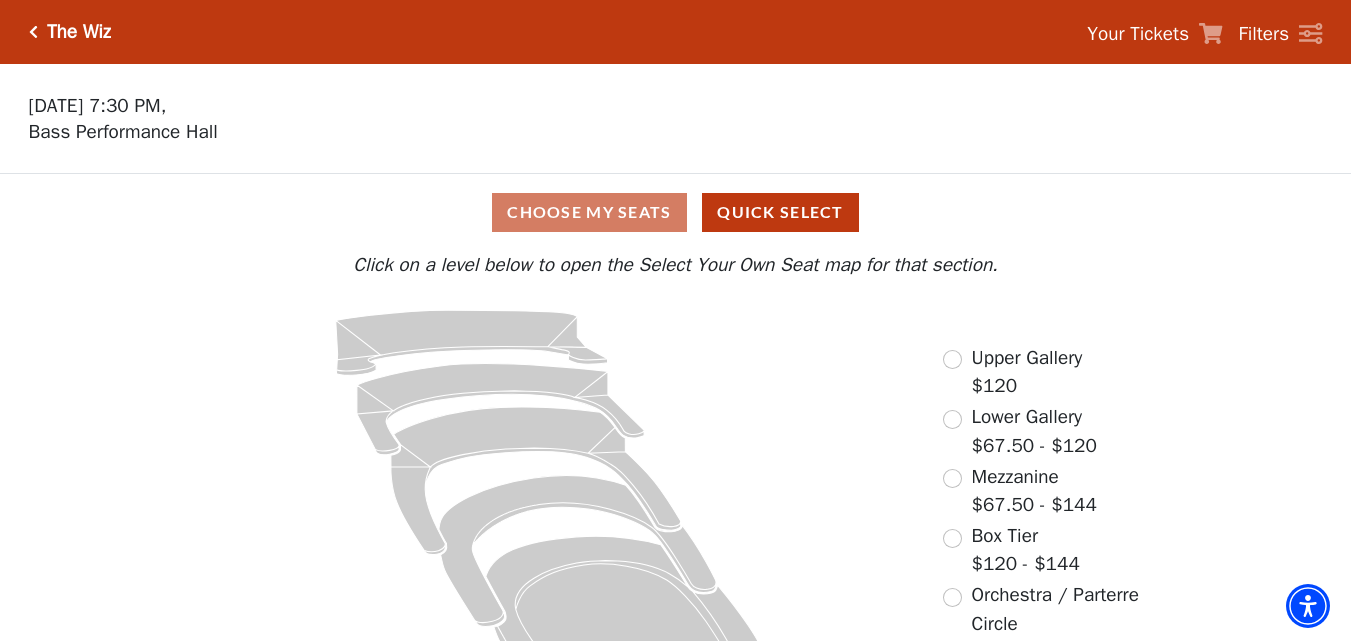 click on "Your Tickets" at bounding box center (1138, 34) 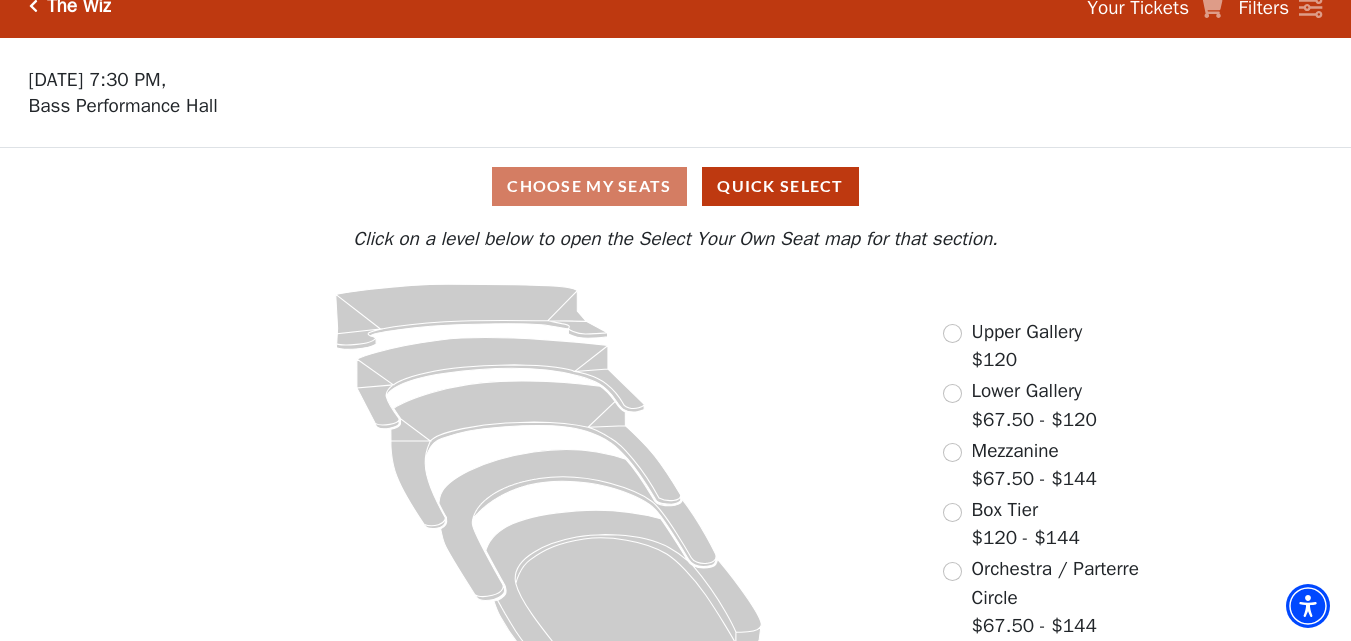 scroll, scrollTop: 0, scrollLeft: 0, axis: both 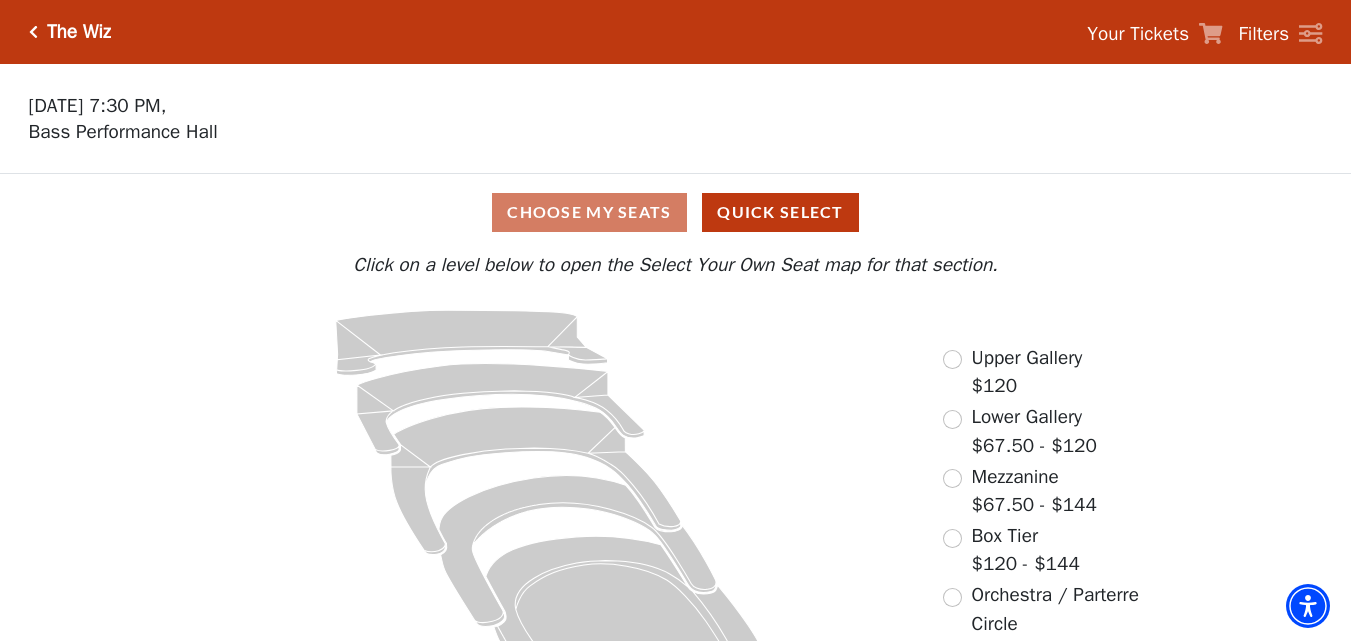 click on "Your Tickets" at bounding box center (1138, 34) 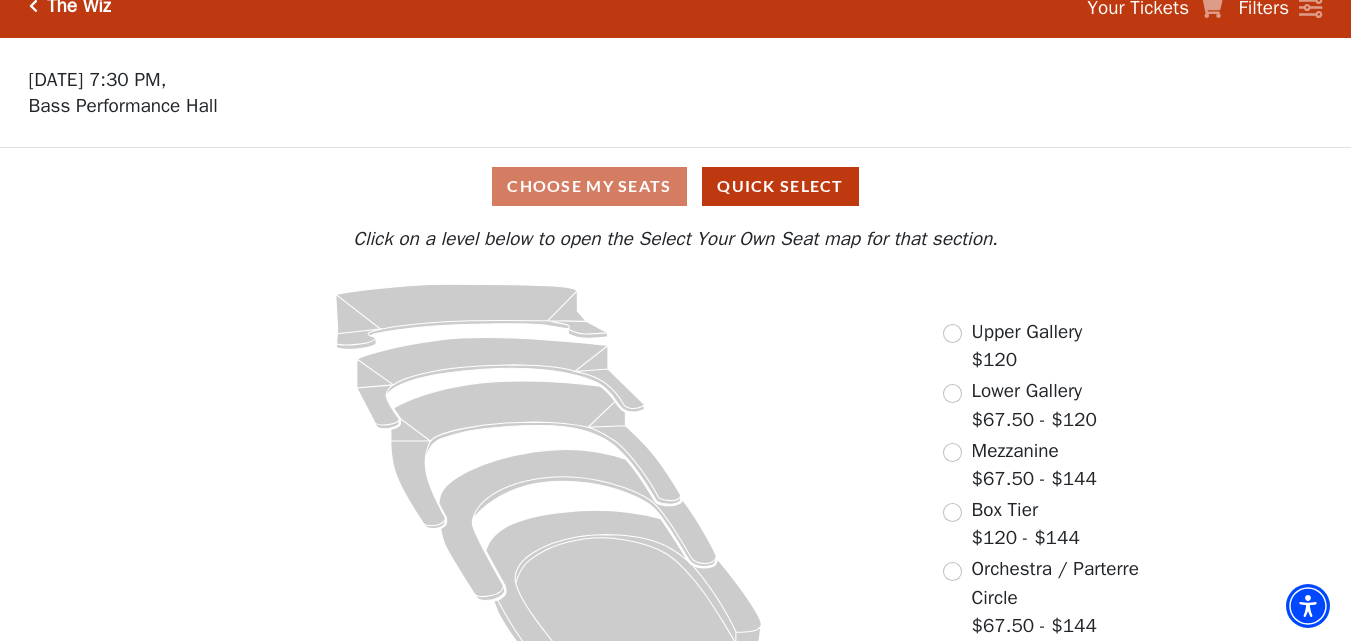 scroll, scrollTop: 0, scrollLeft: 0, axis: both 